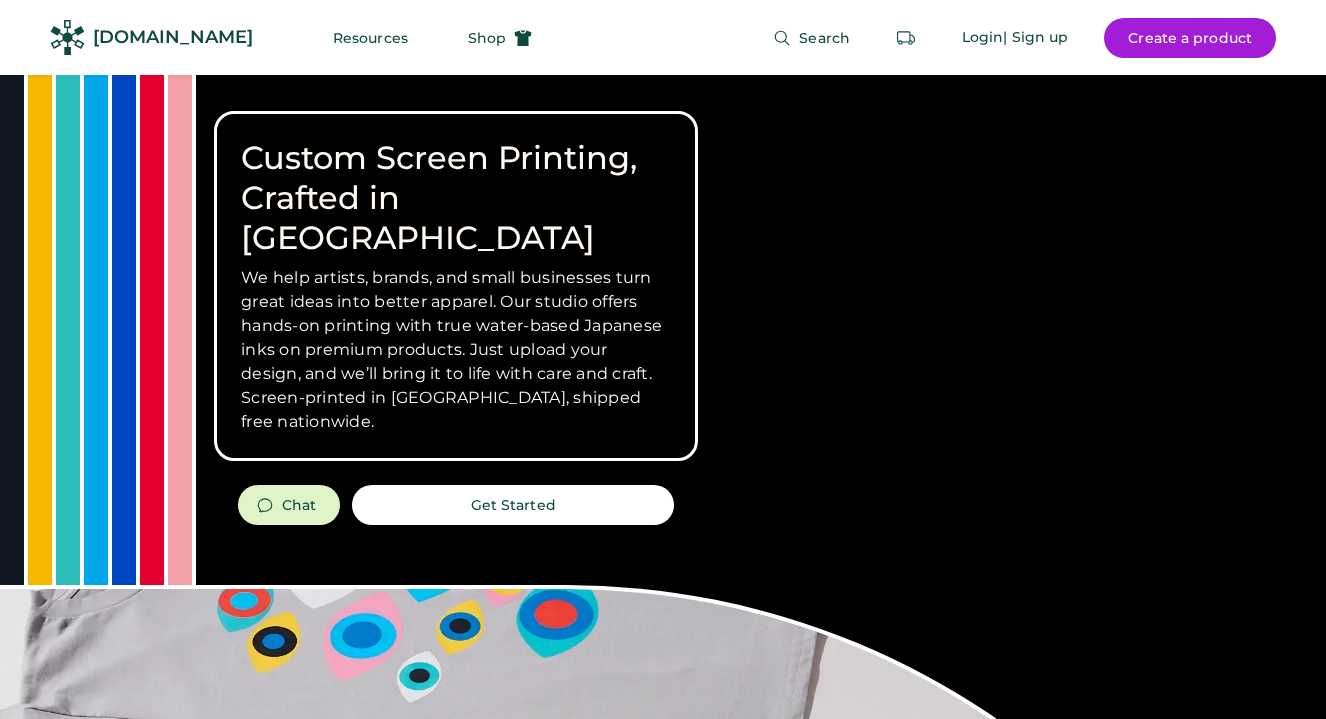scroll, scrollTop: 0, scrollLeft: 0, axis: both 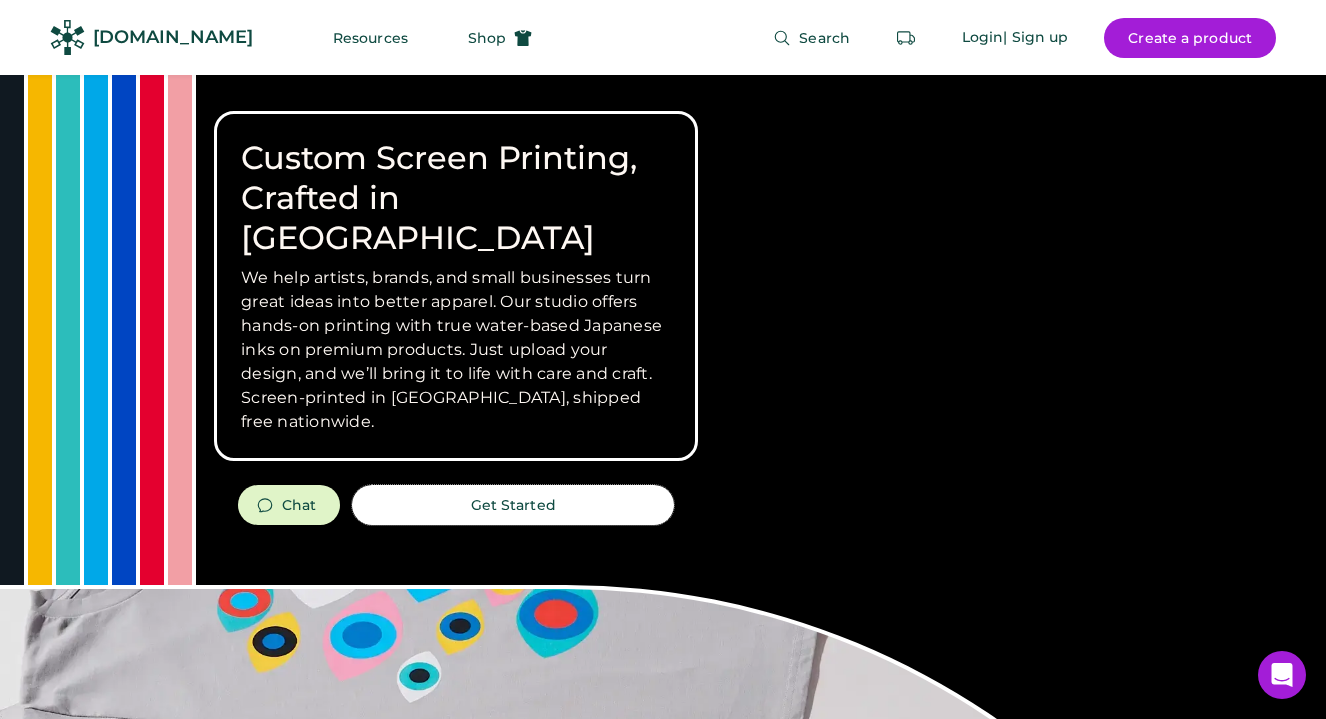 click on "Get Started" at bounding box center [513, 505] 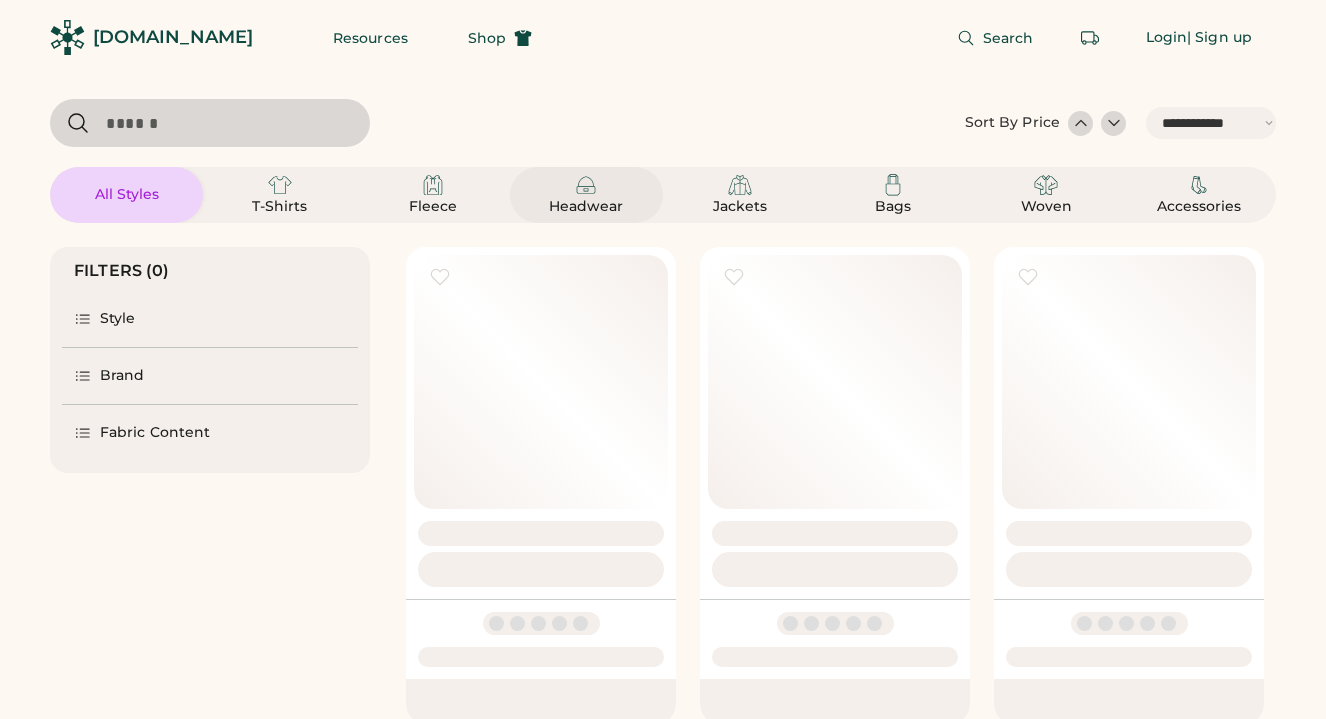 select on "*****" 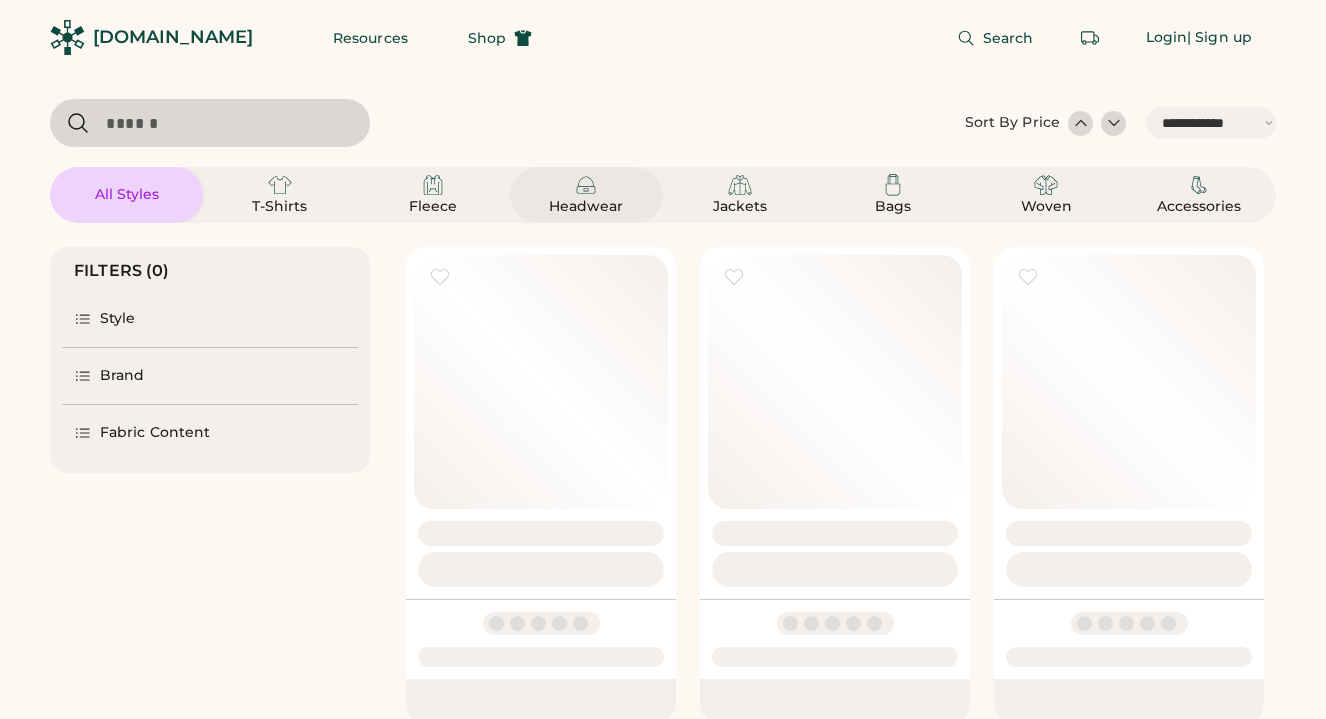scroll, scrollTop: 0, scrollLeft: 0, axis: both 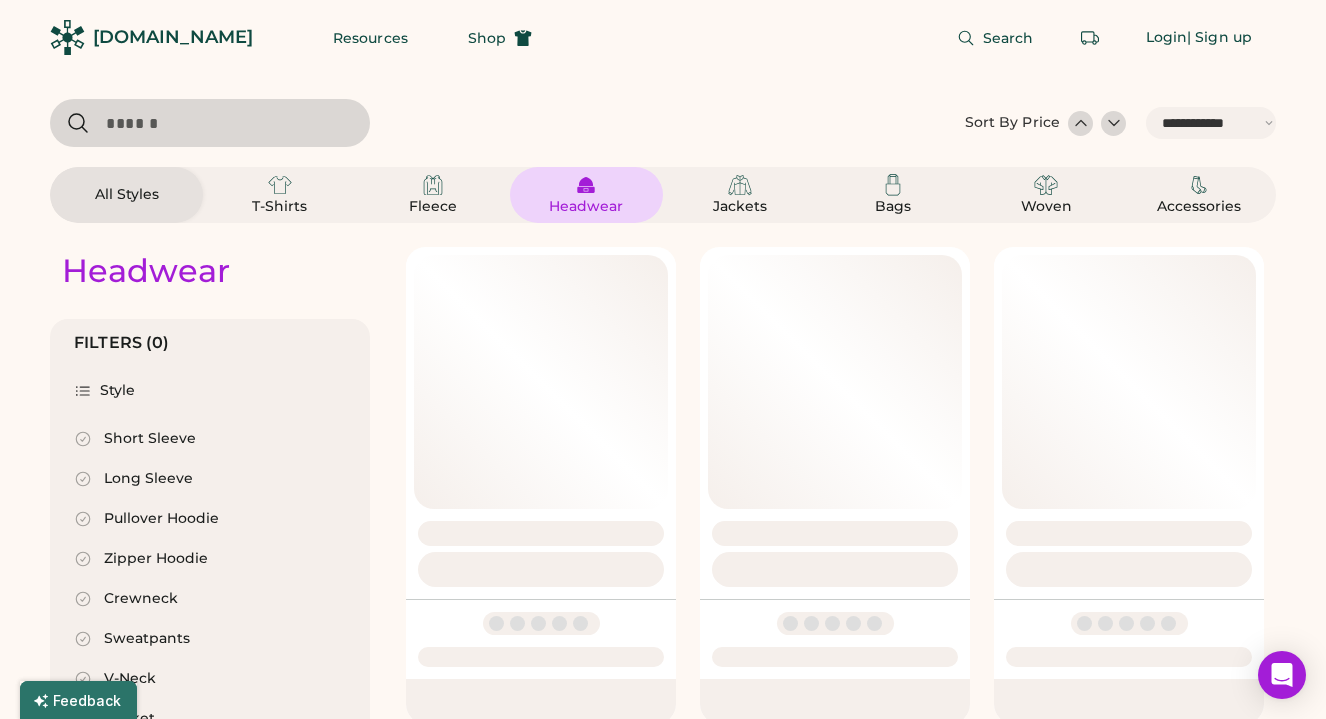 select on "*" 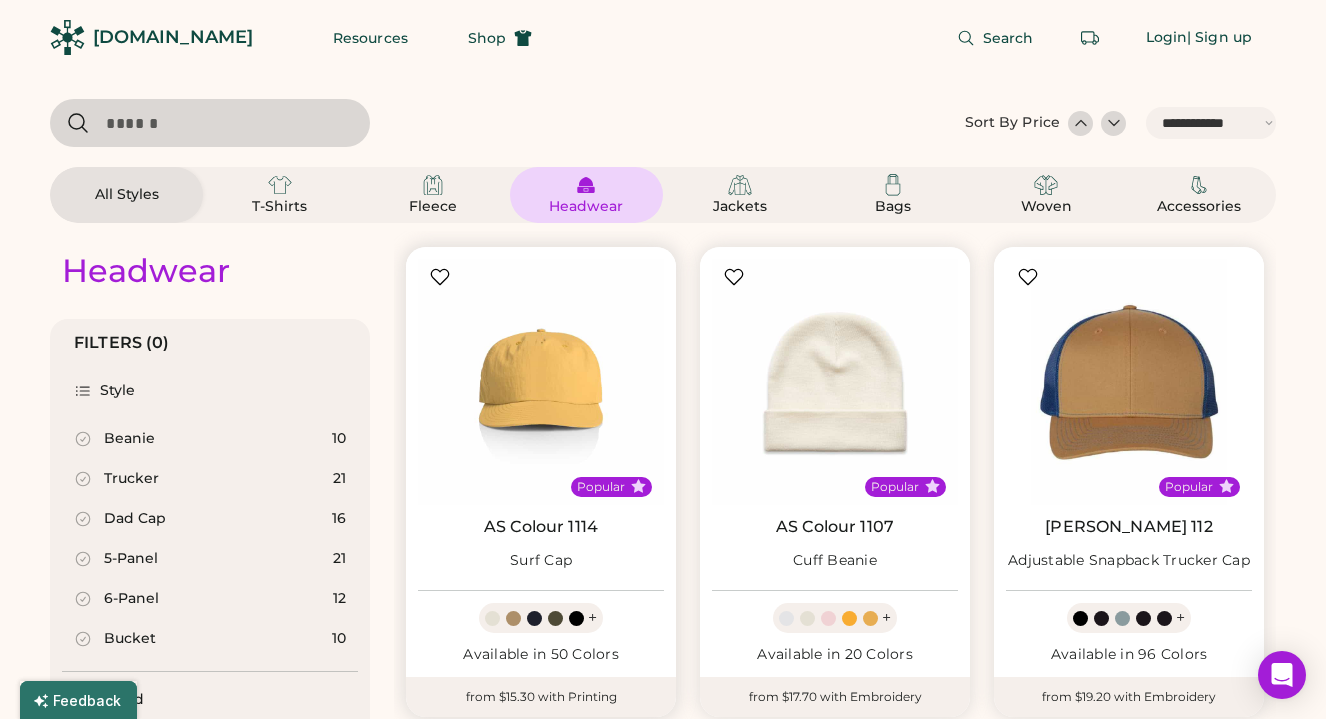 scroll, scrollTop: 185, scrollLeft: 0, axis: vertical 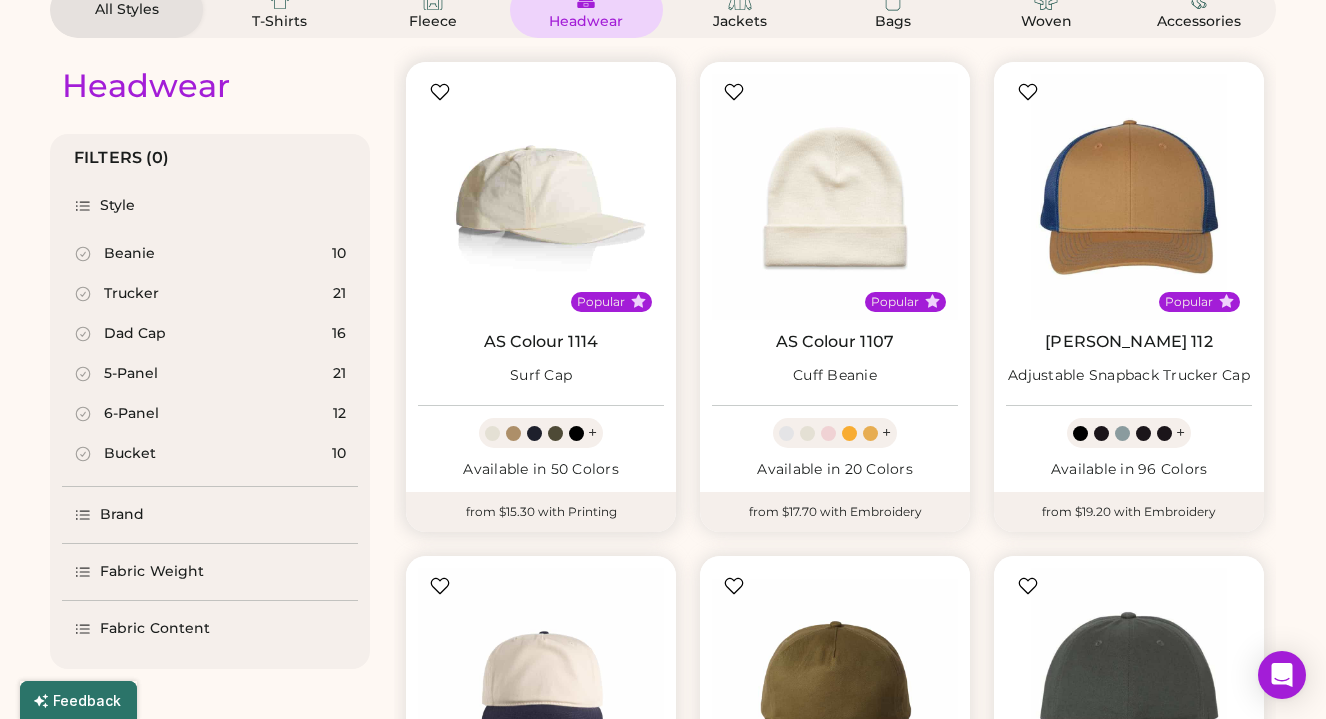 click at bounding box center [541, 197] 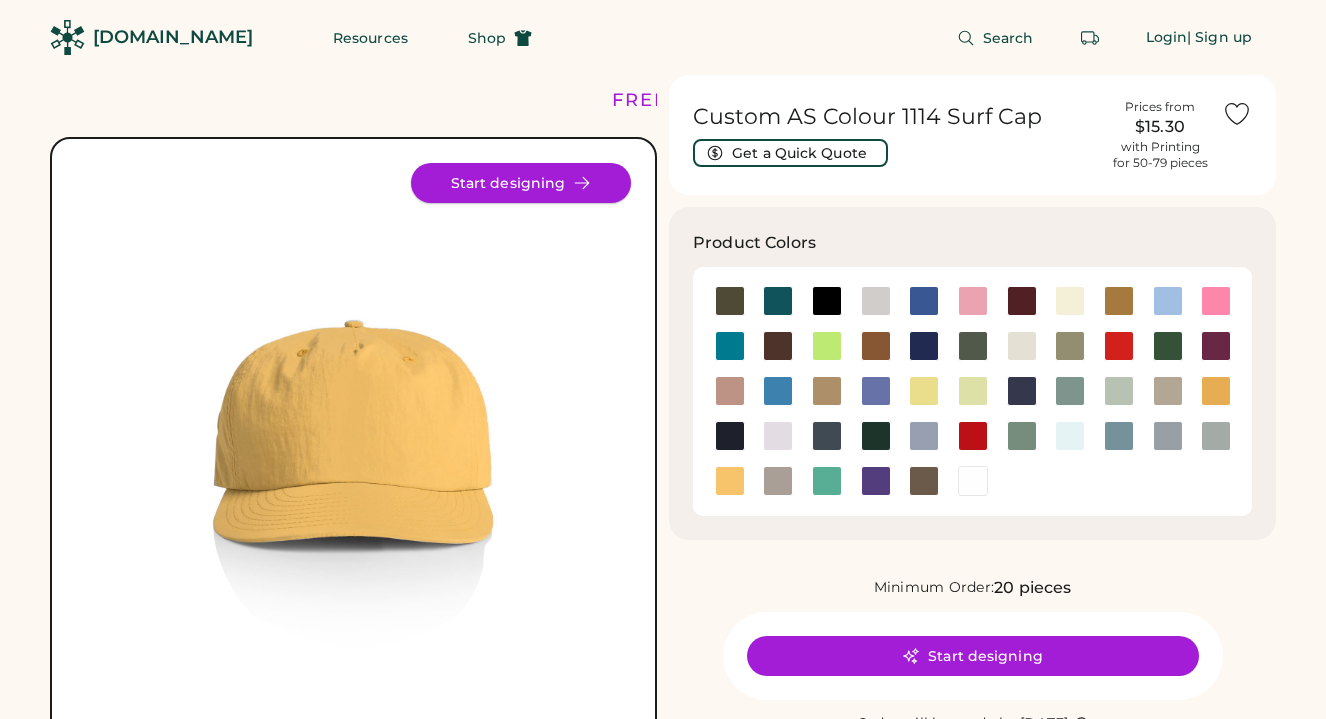 scroll, scrollTop: 0, scrollLeft: 0, axis: both 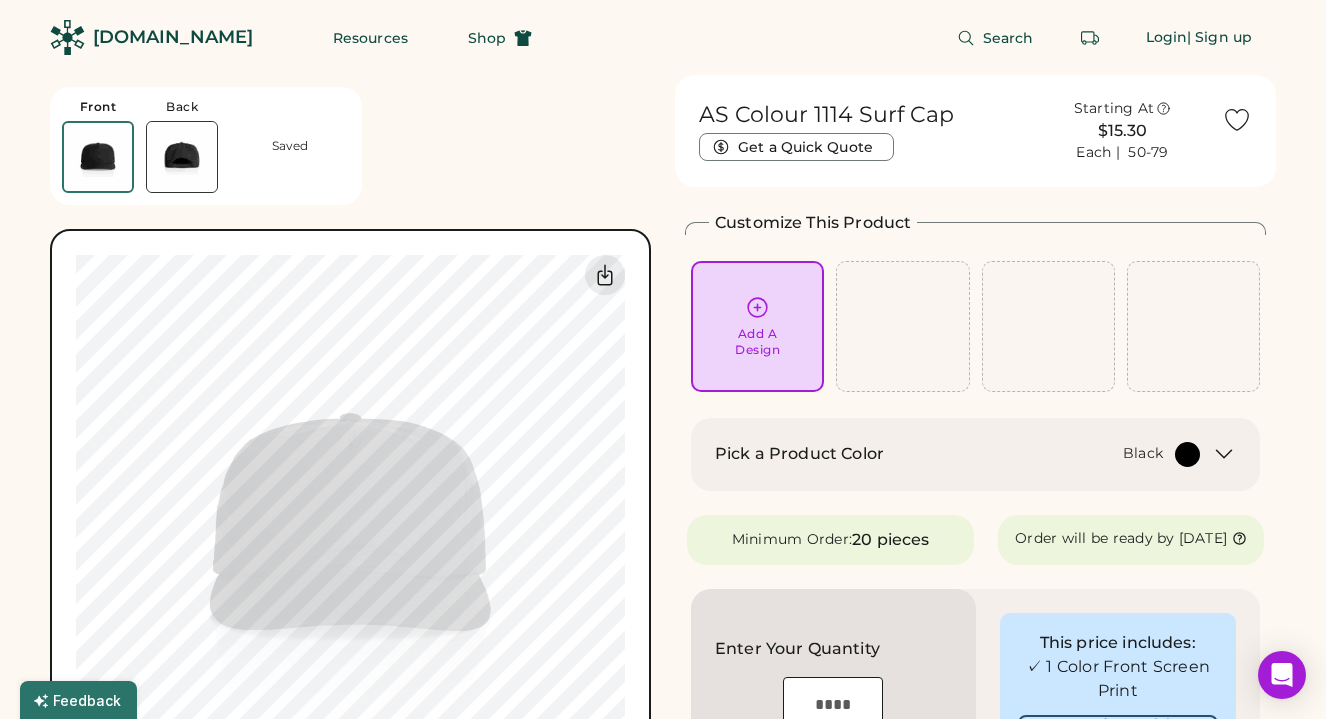 click at bounding box center [1187, 454] 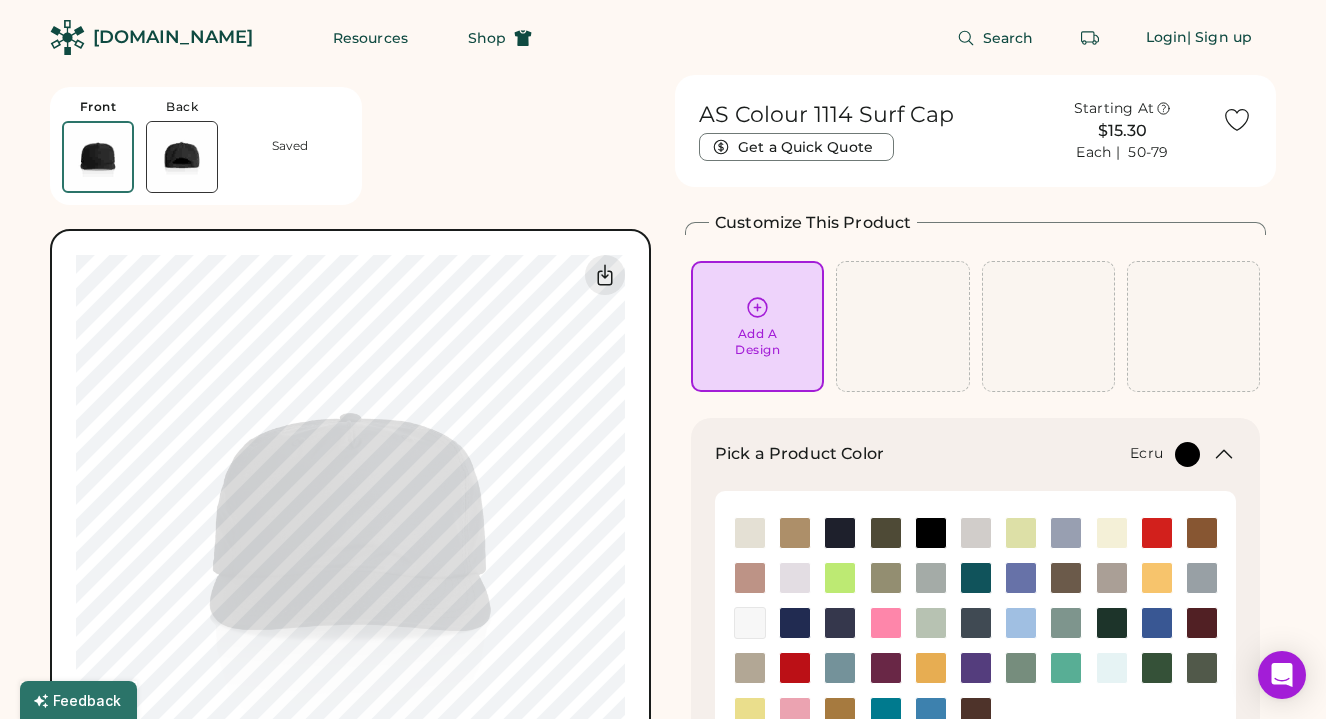 click at bounding box center [750, 533] 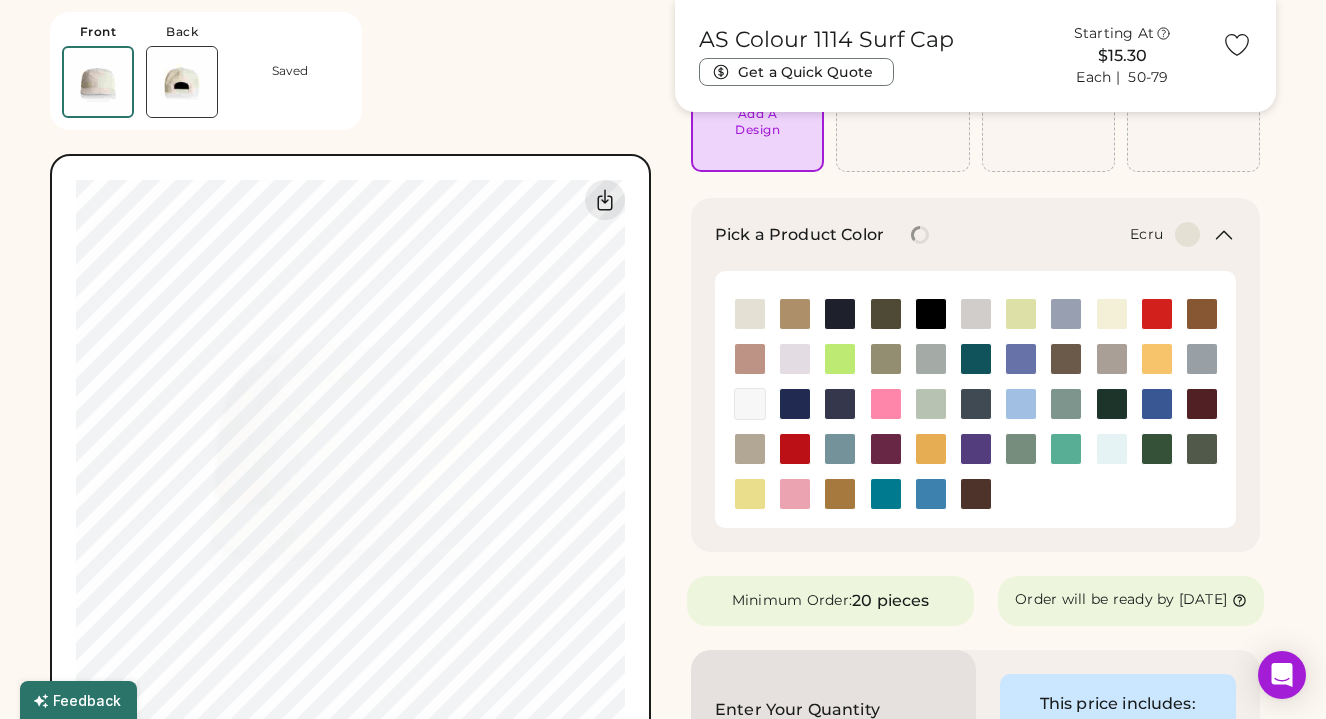 scroll, scrollTop: 226, scrollLeft: 0, axis: vertical 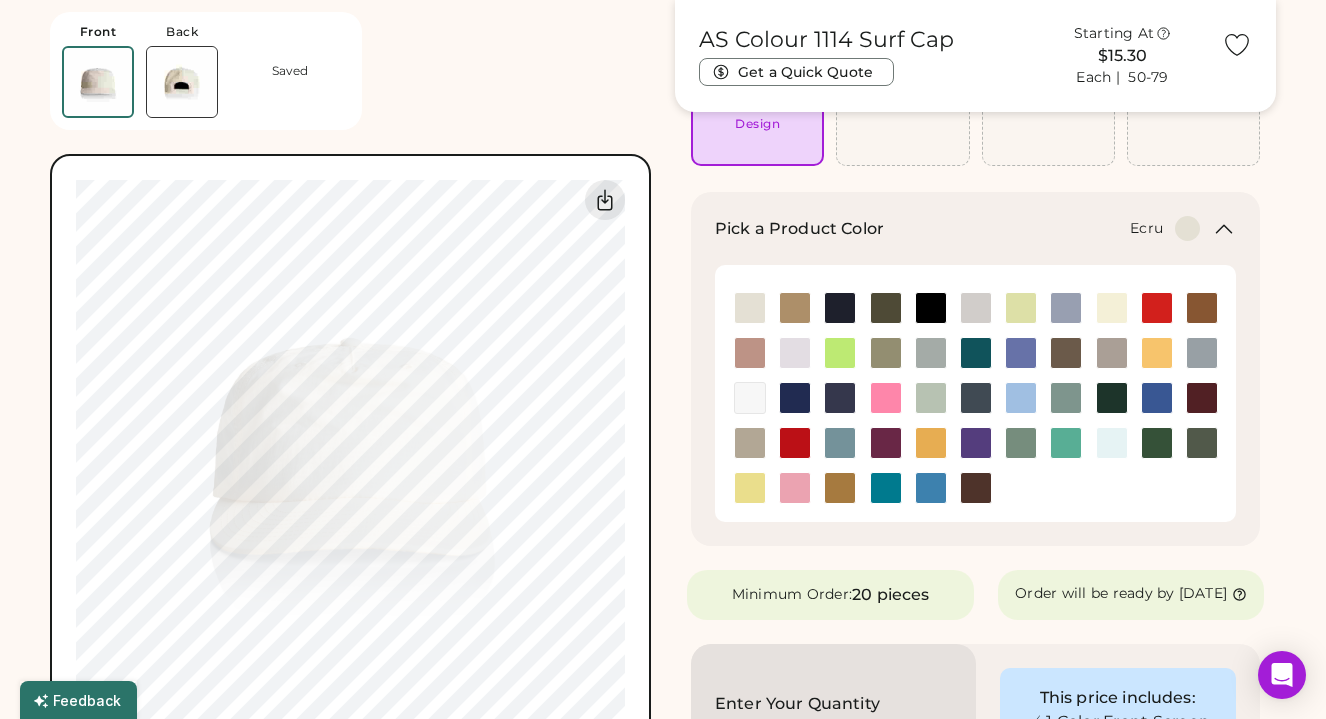 click 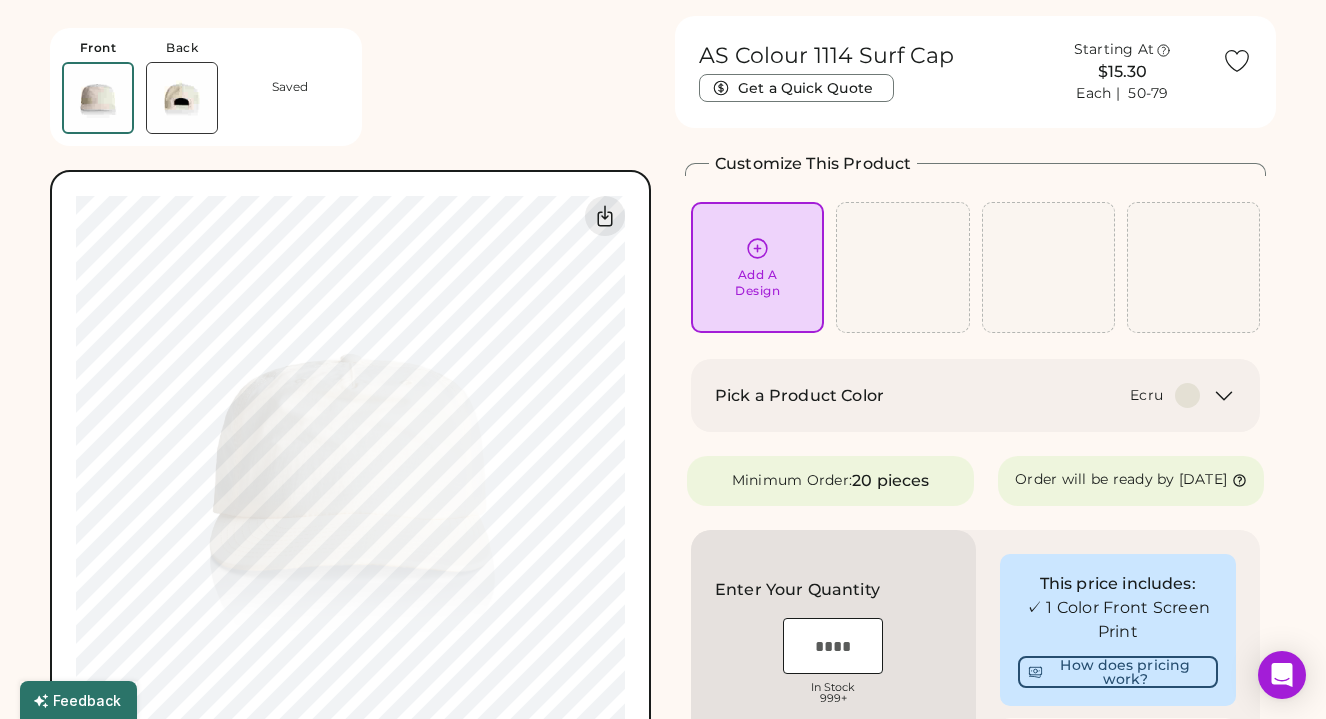 scroll, scrollTop: 0, scrollLeft: 0, axis: both 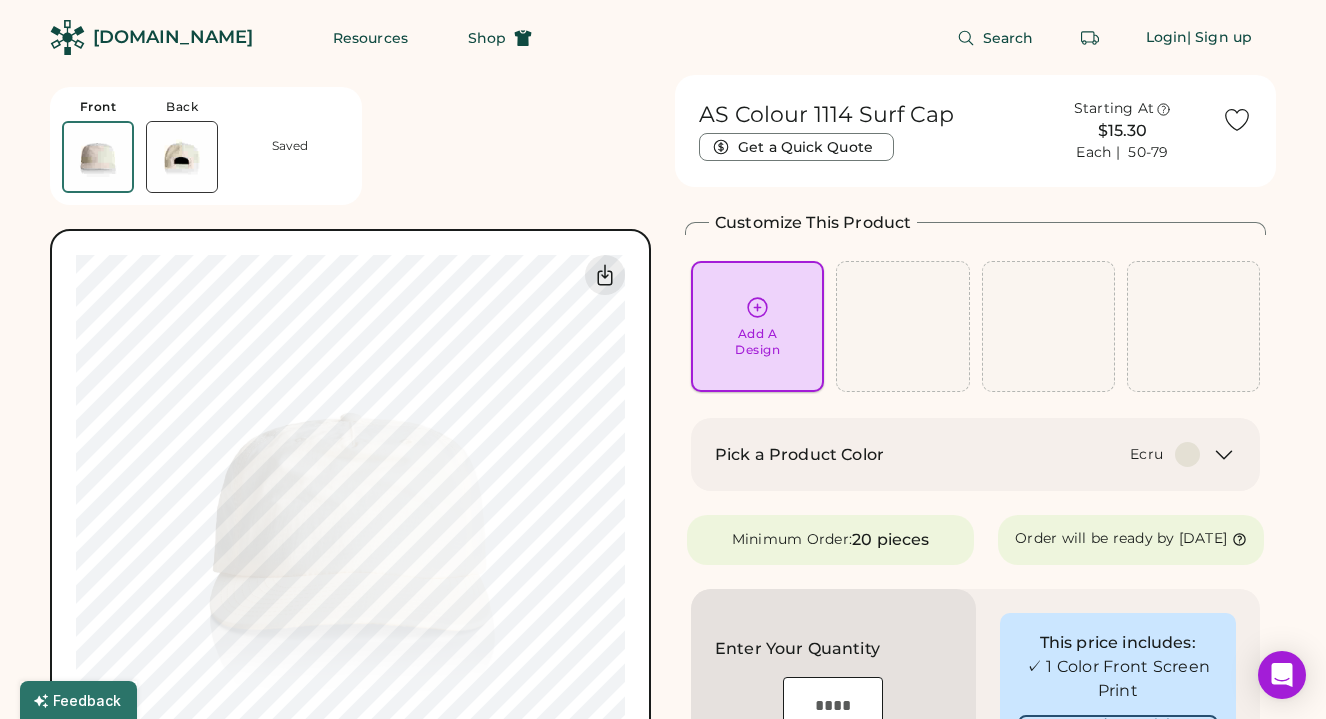 click on "Add A
Design" at bounding box center (757, 326) 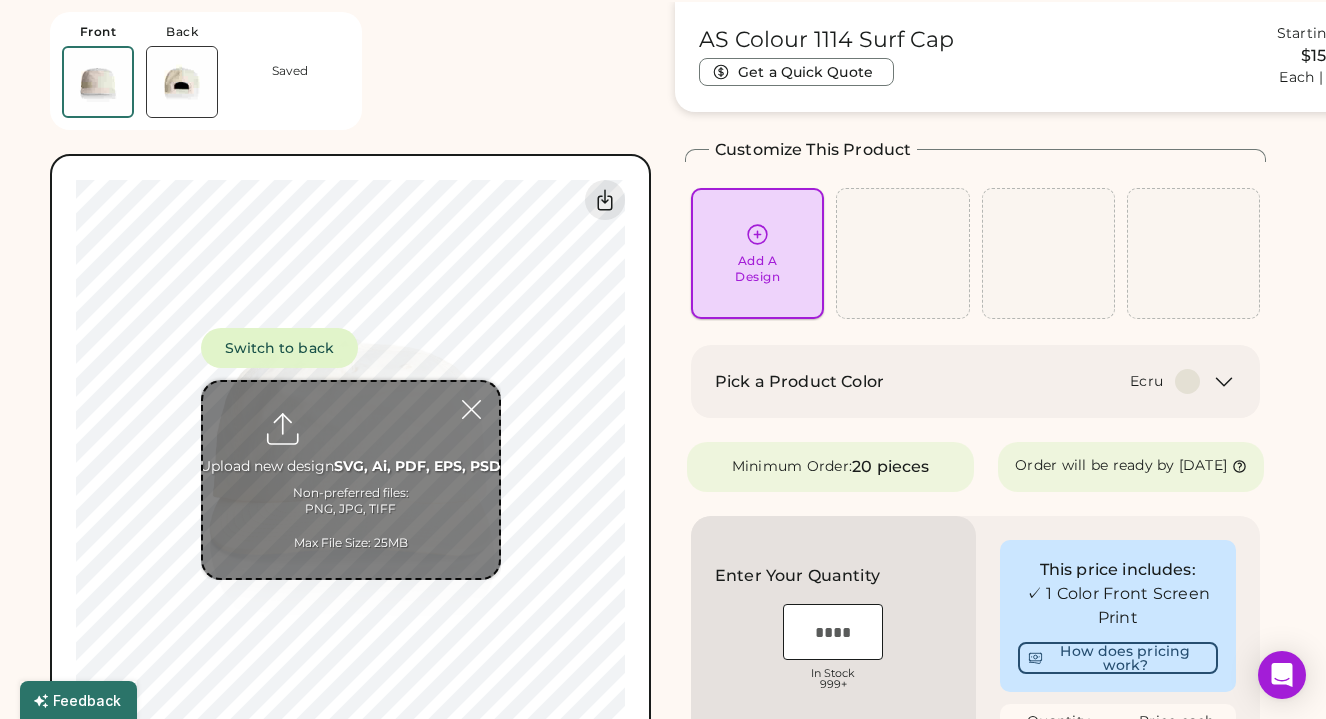 scroll, scrollTop: 75, scrollLeft: 0, axis: vertical 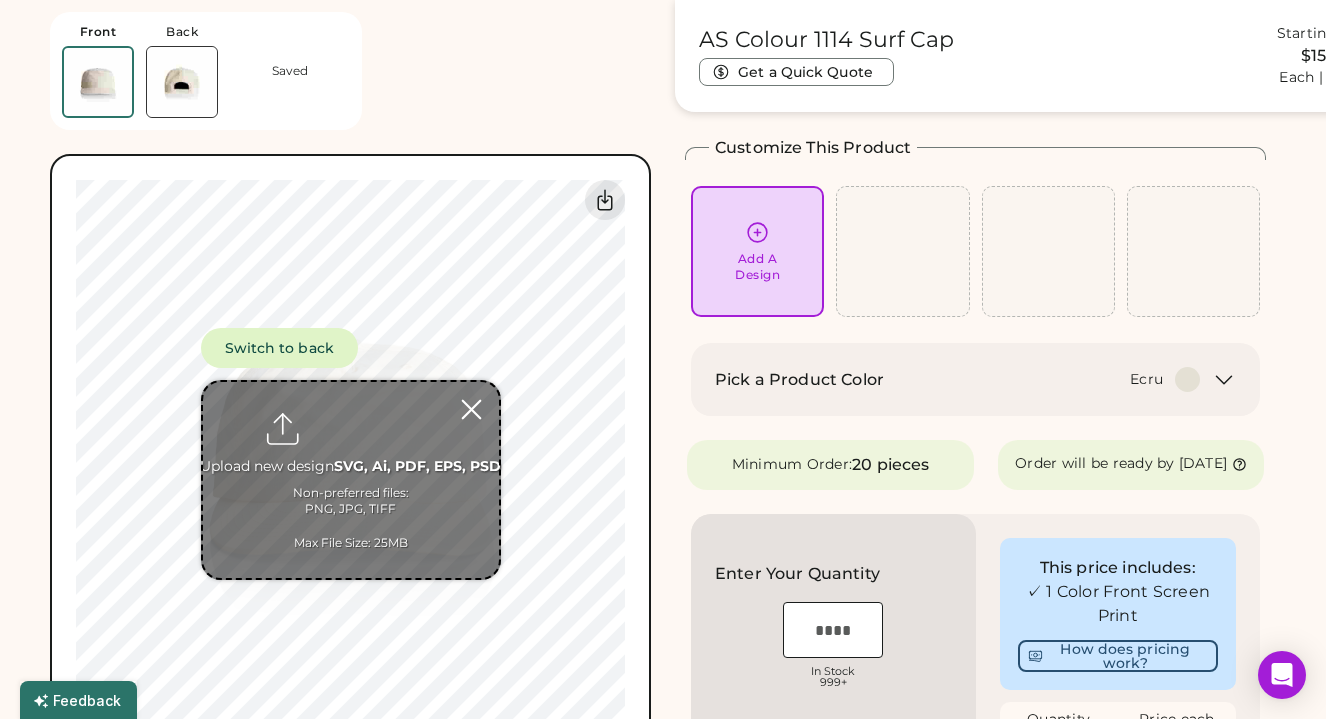 click at bounding box center (471, 409) 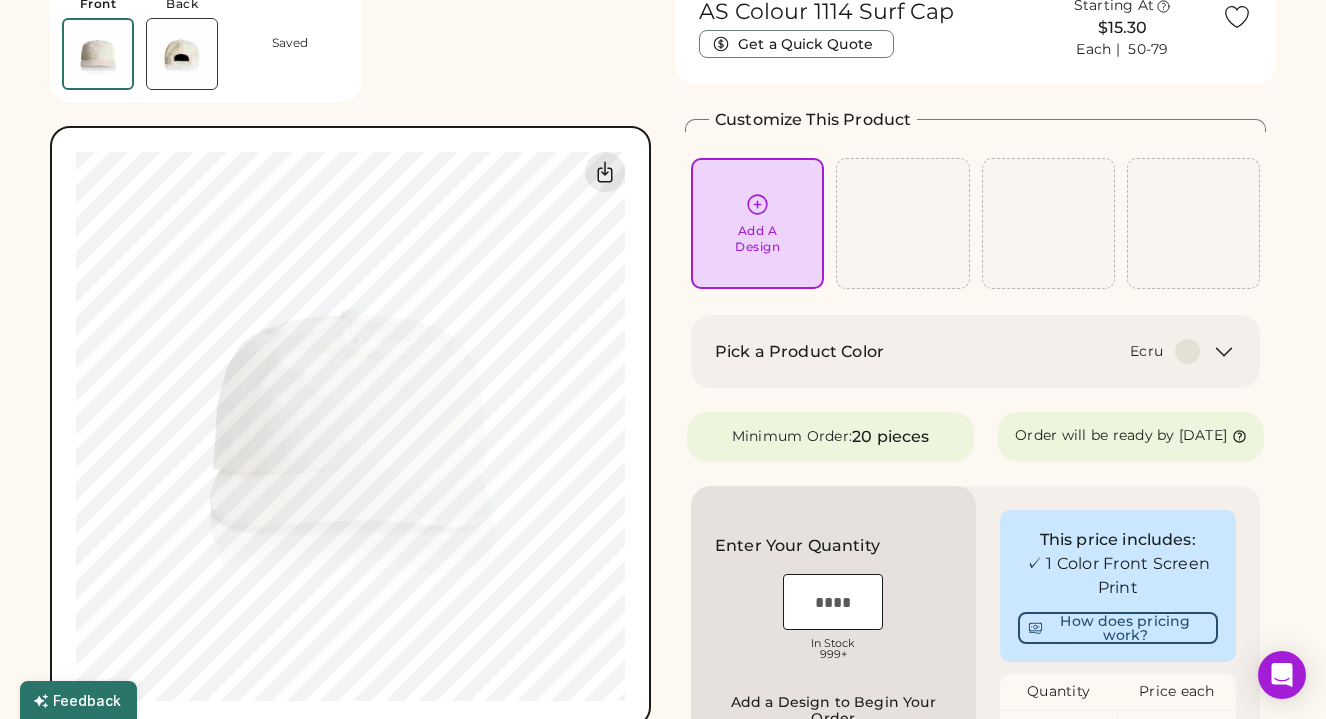 scroll, scrollTop: 124, scrollLeft: 0, axis: vertical 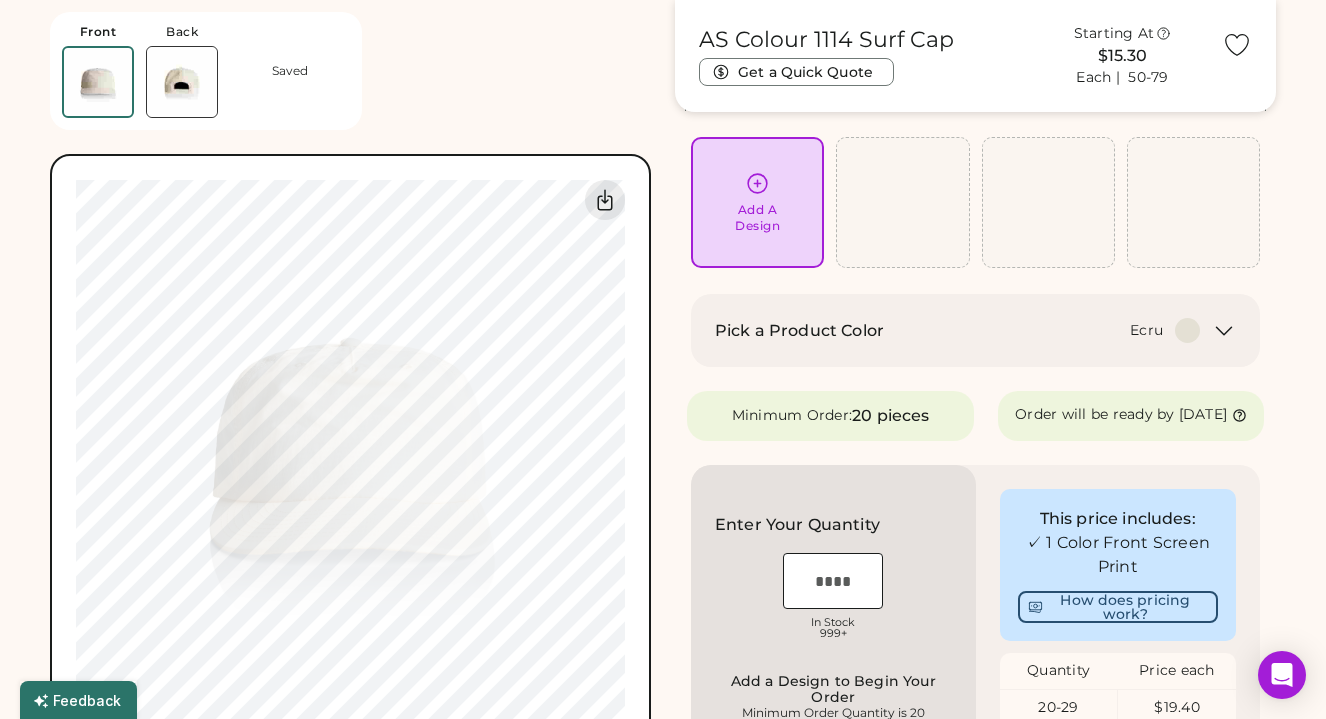 click at bounding box center [902, 202] 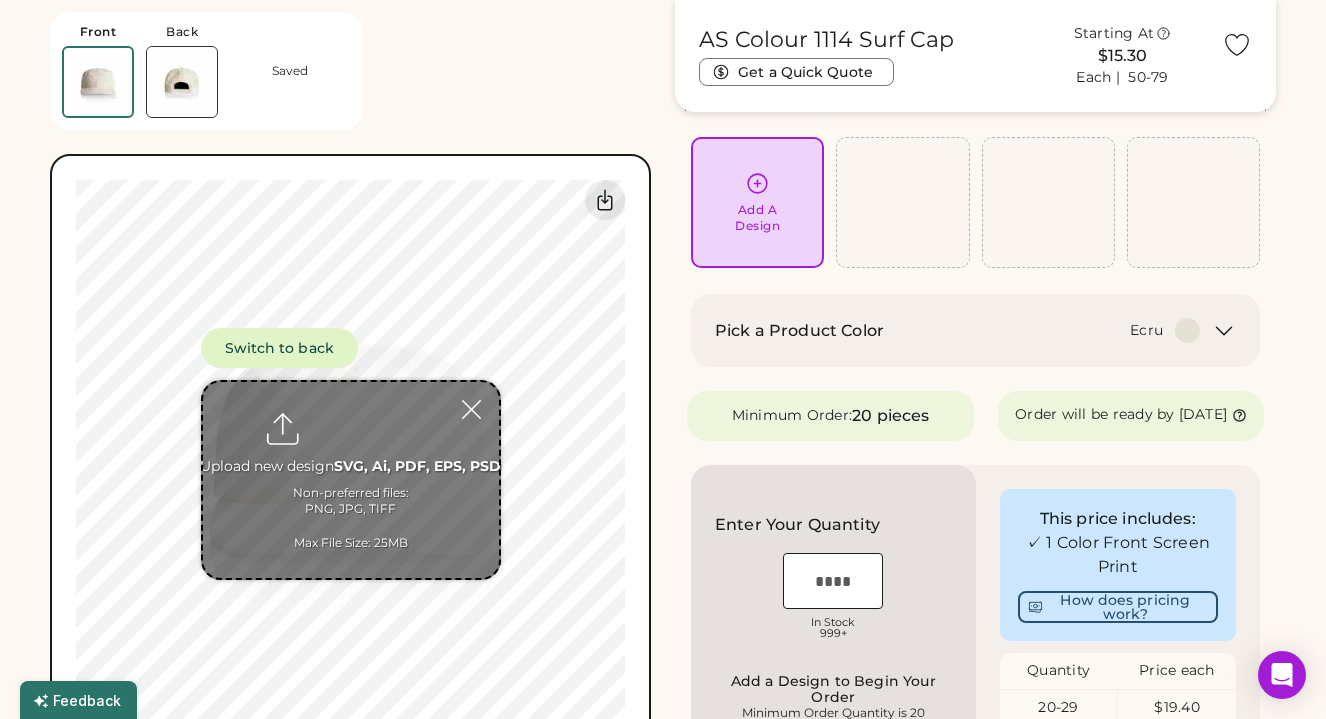 click on "Front Back Saved Switch to back Upload new design
SVG, Ai, PDF, EPS, PSD Non-preferred files:
PNG, JPG, TIFF Max File Size: 25MB    0% 0%" at bounding box center (350, 377) 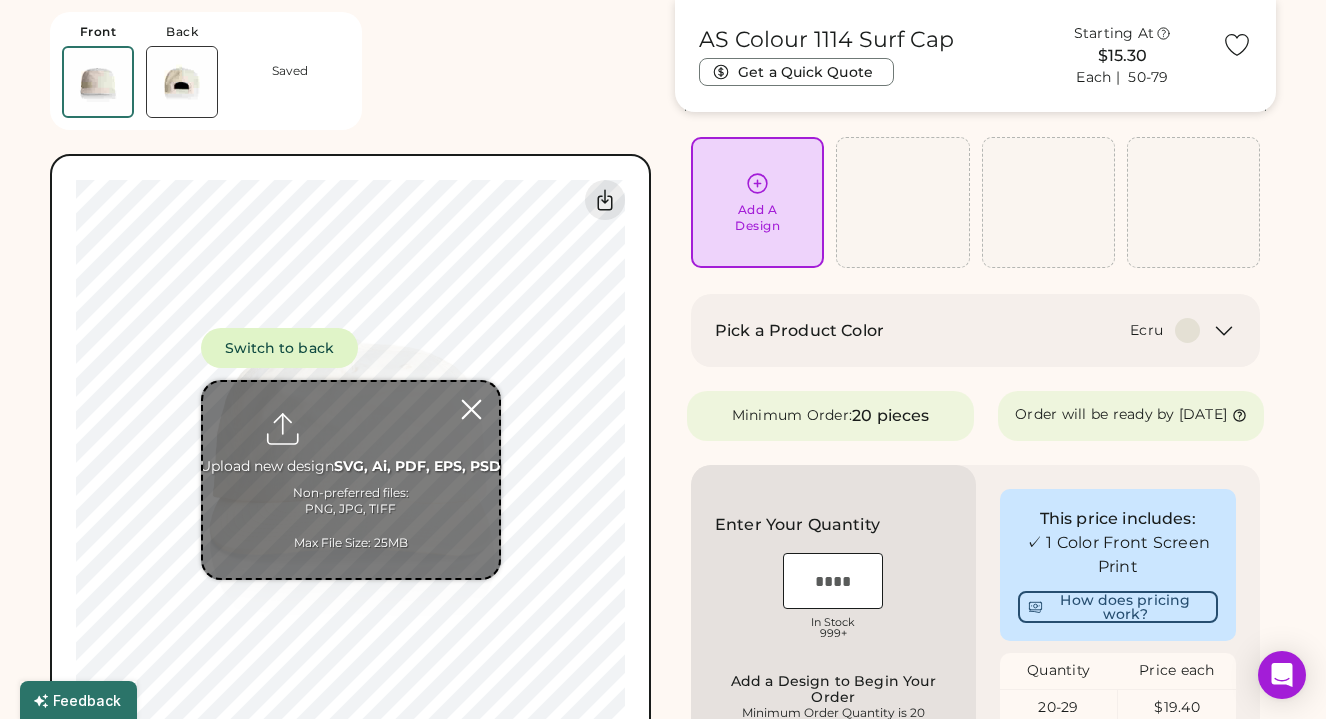 click at bounding box center [471, 409] 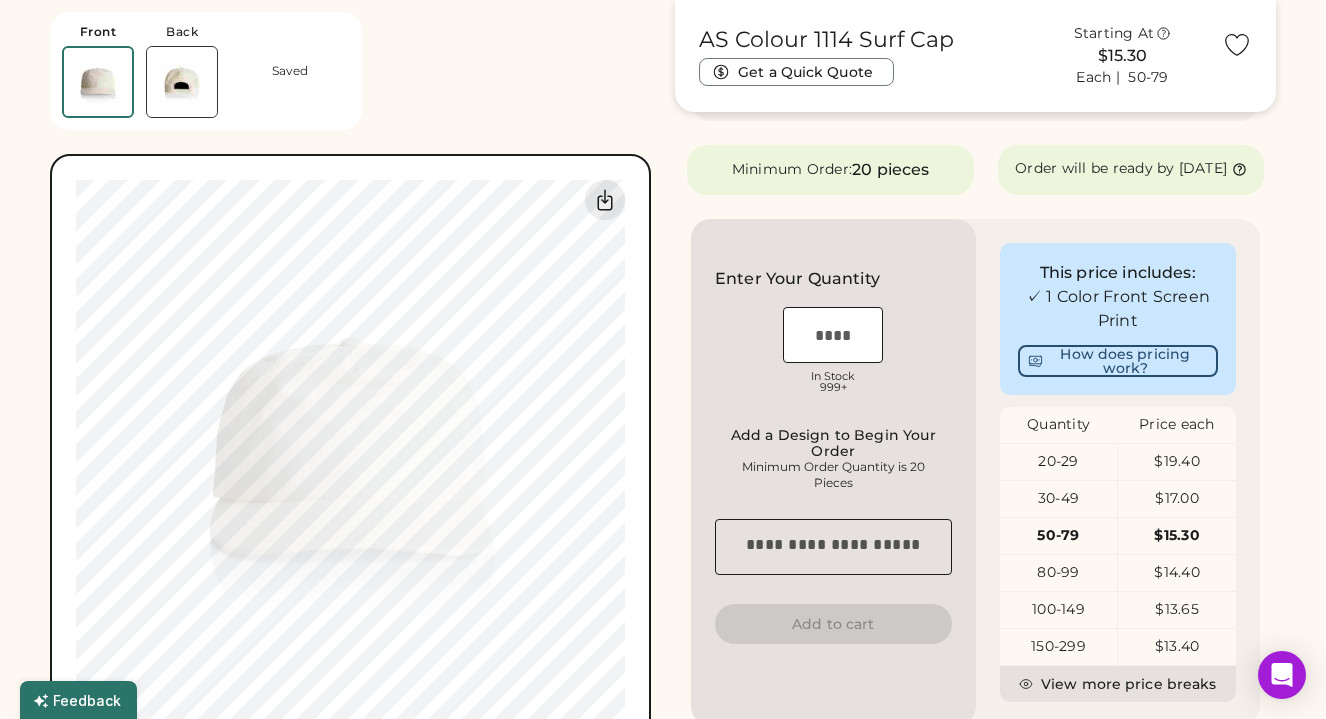 scroll, scrollTop: 371, scrollLeft: 0, axis: vertical 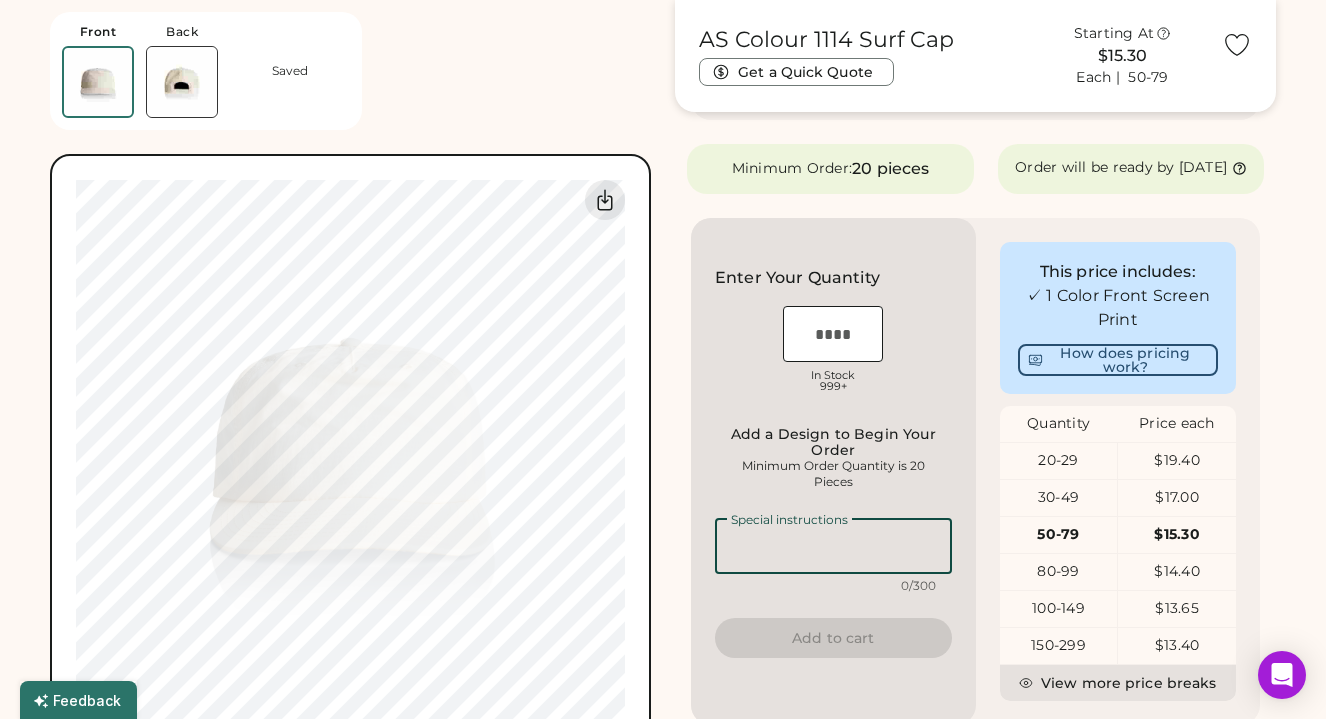click at bounding box center (833, 546) 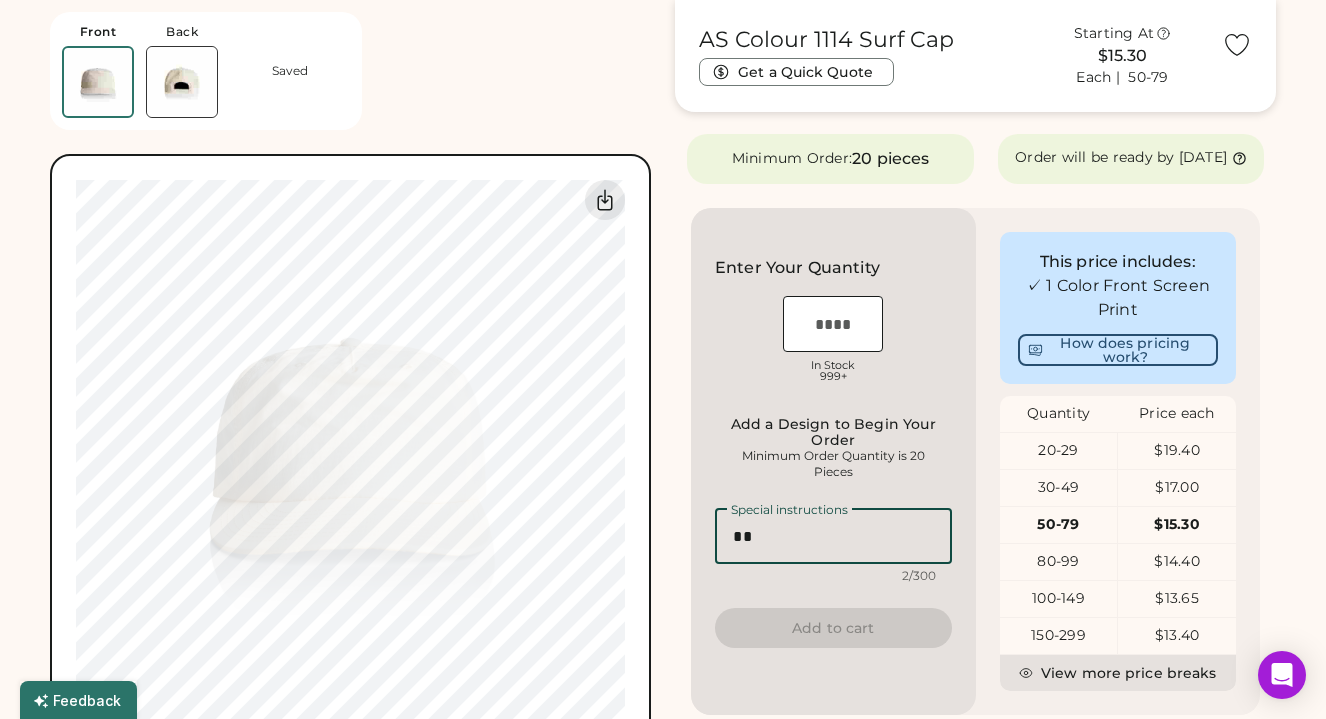 scroll, scrollTop: 391, scrollLeft: 0, axis: vertical 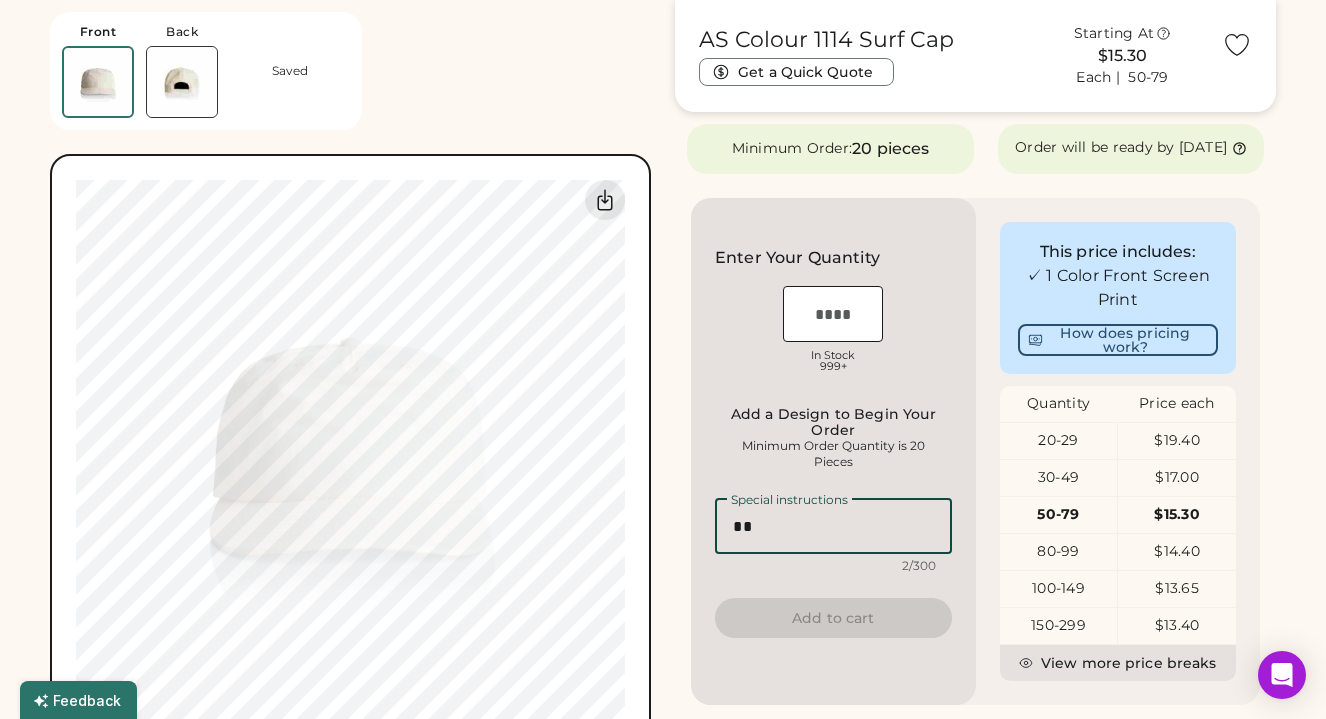 type on "**" 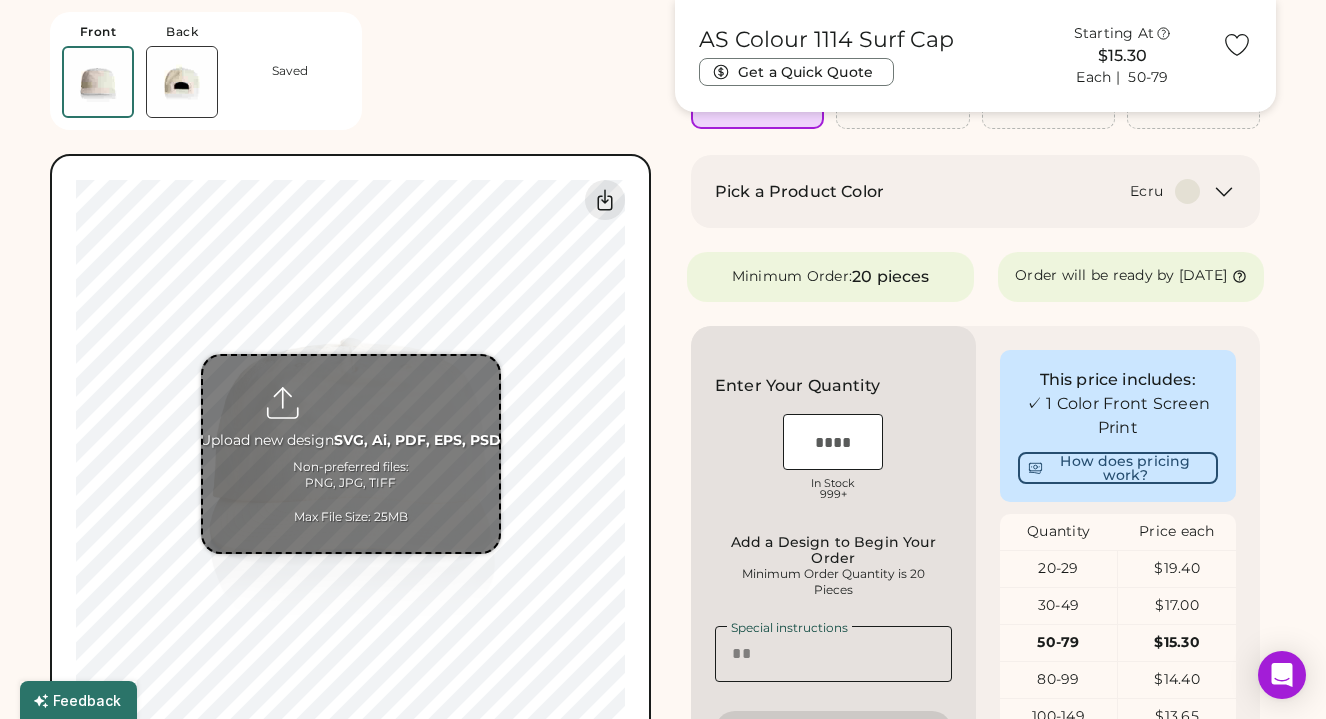scroll, scrollTop: 265, scrollLeft: 0, axis: vertical 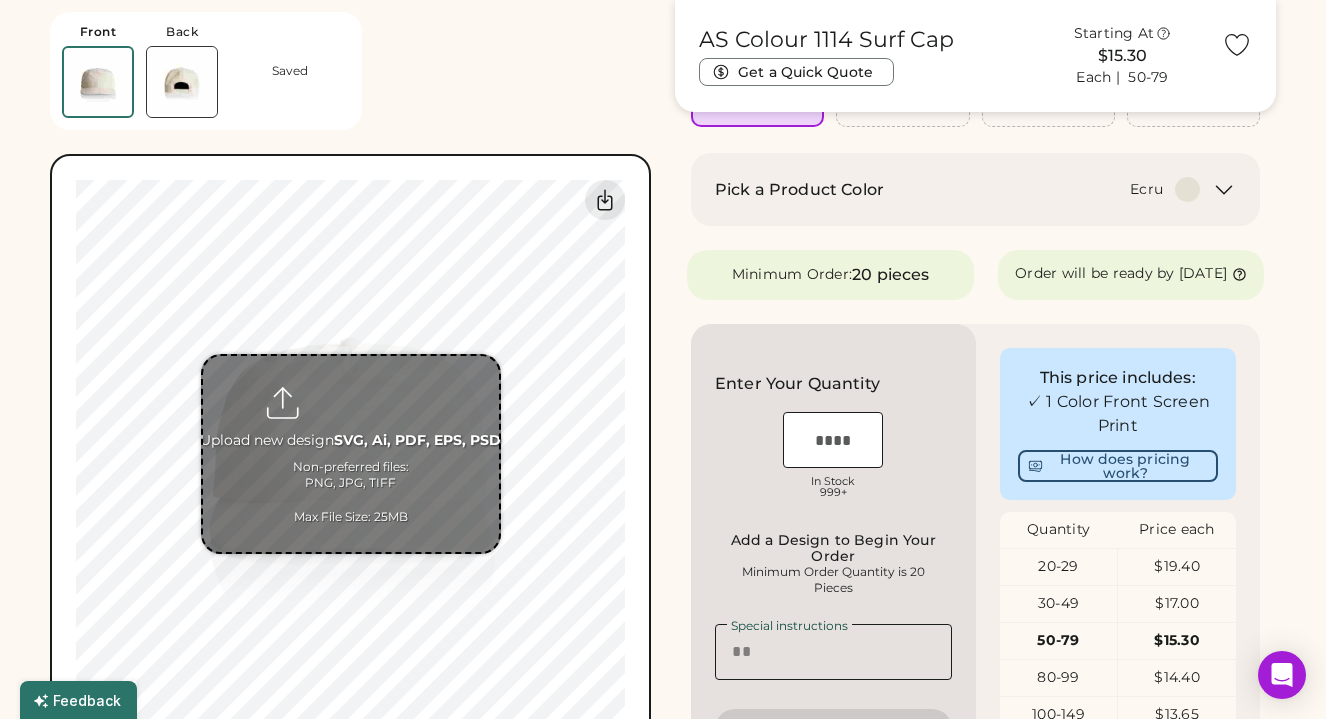 click at bounding box center (351, 454) 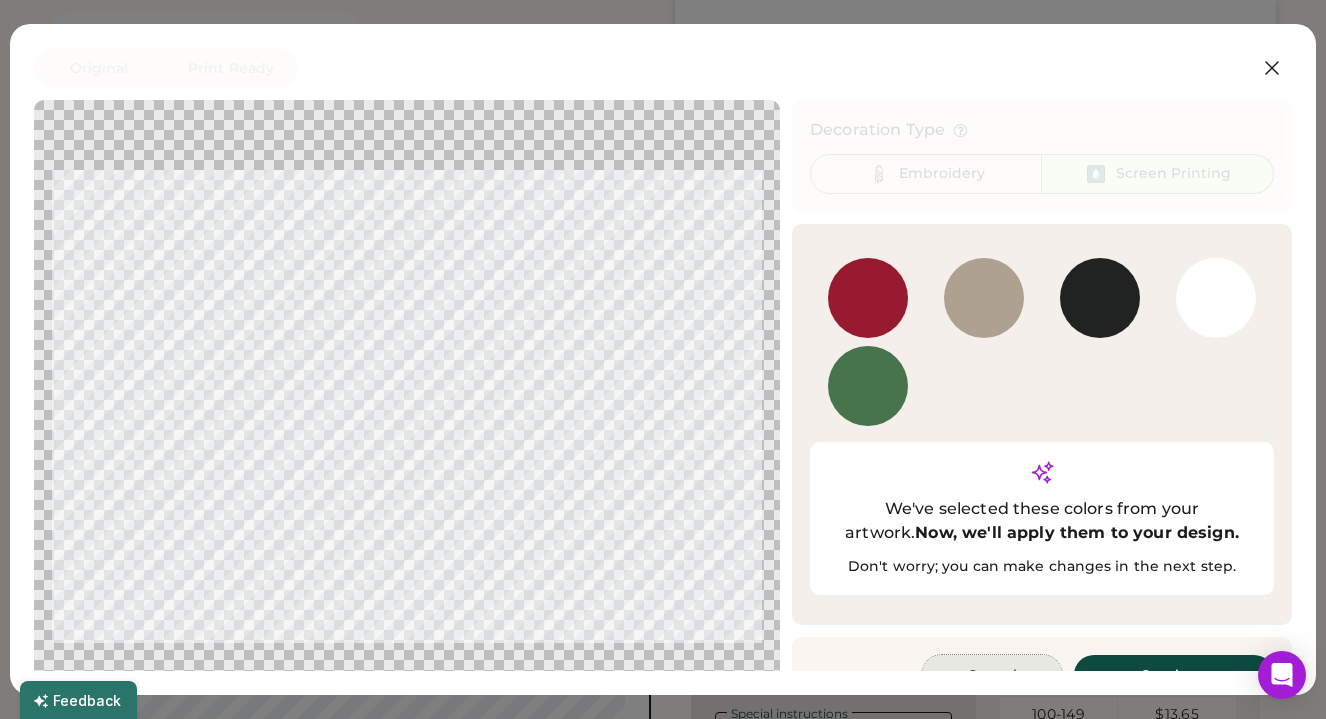 click on "Cancel" at bounding box center [992, 675] 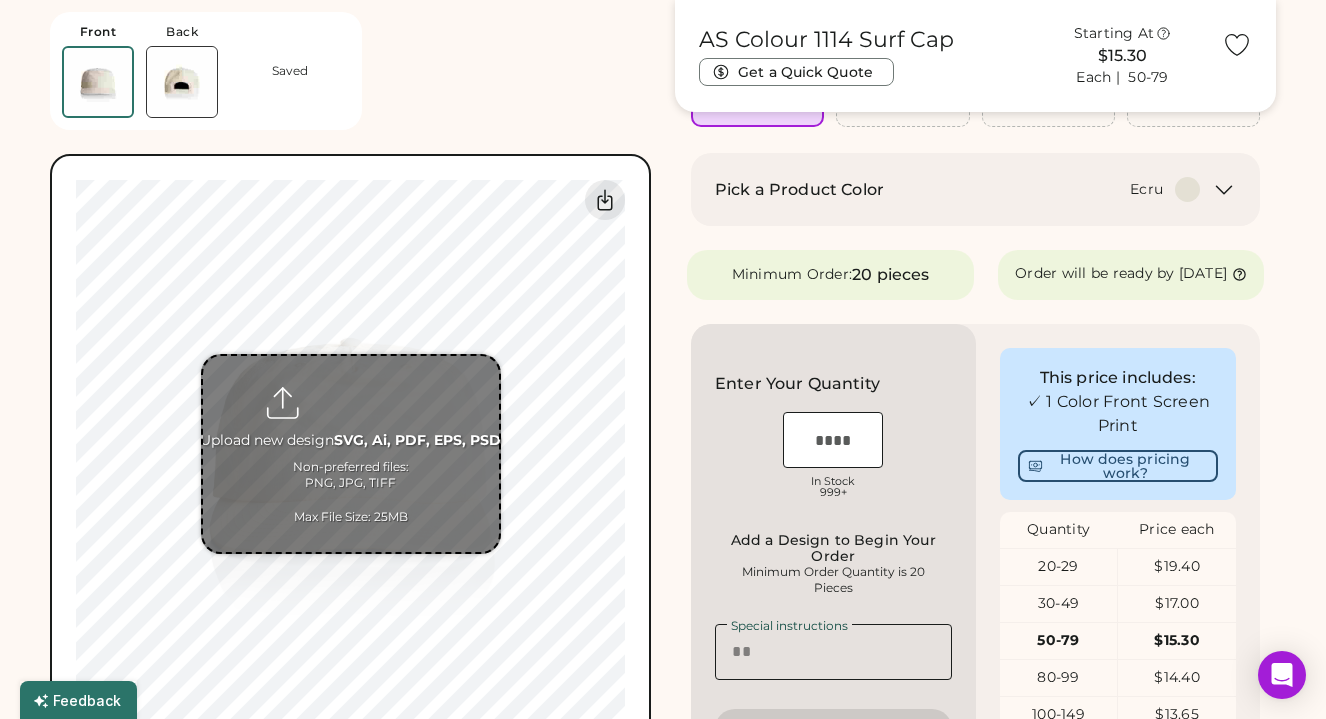 click at bounding box center [351, 454] 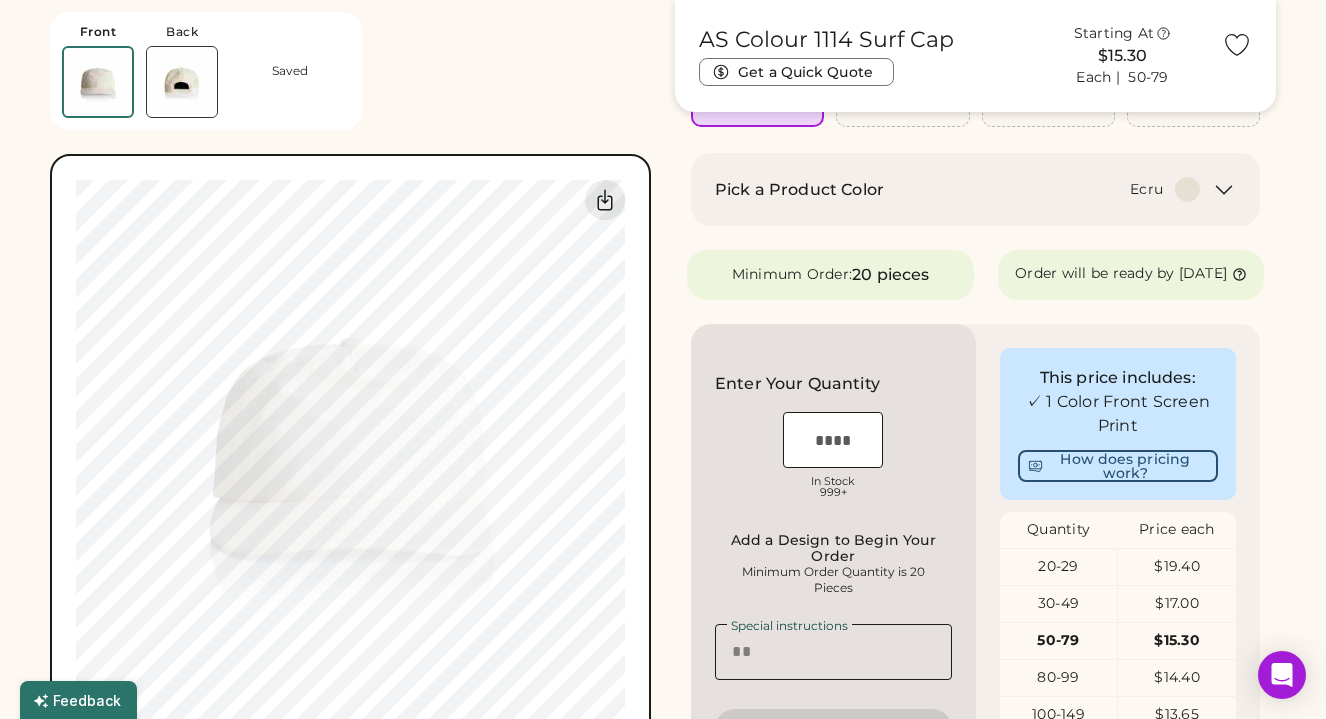 type on "**********" 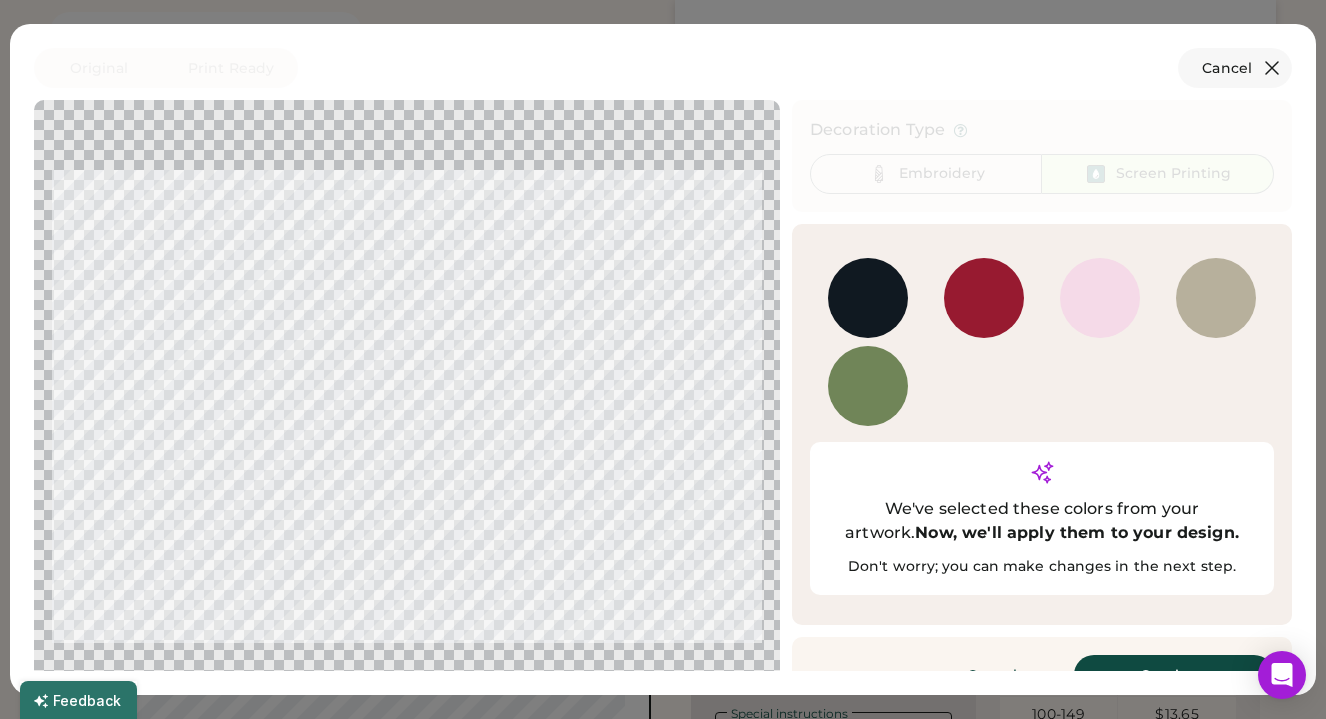 click 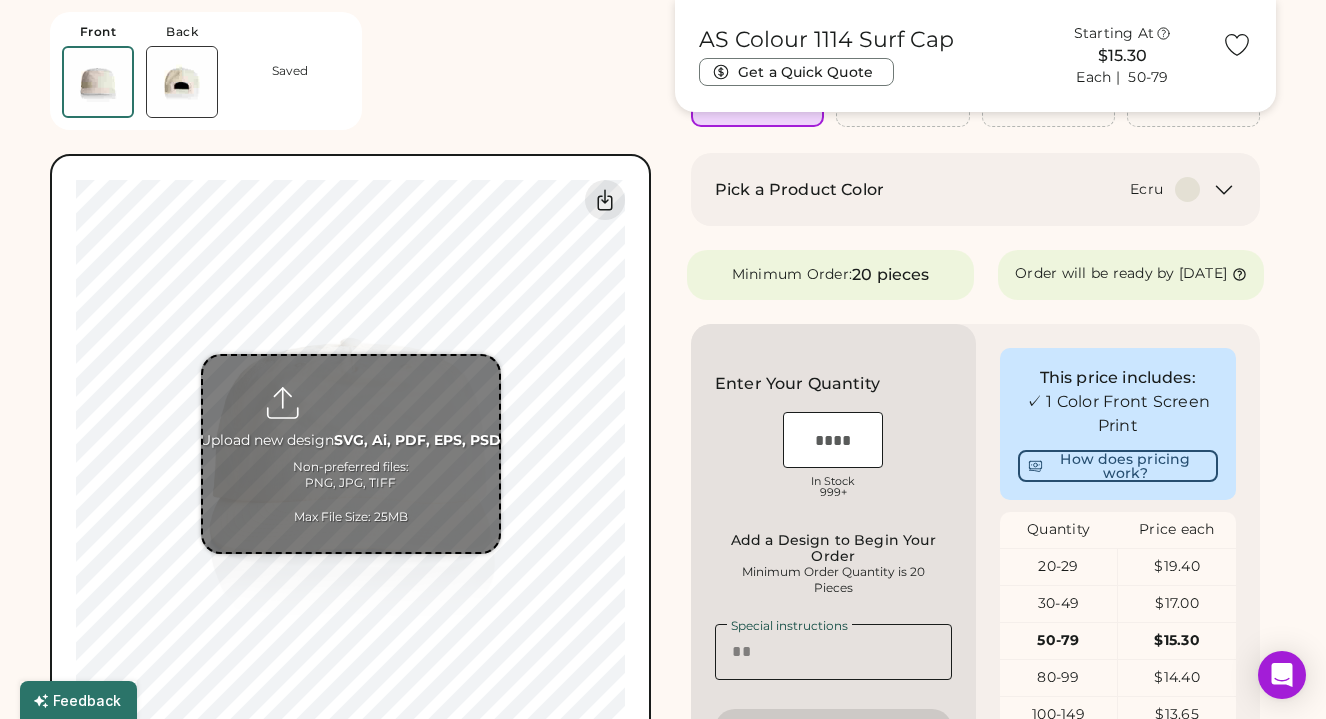 click at bounding box center (351, 454) 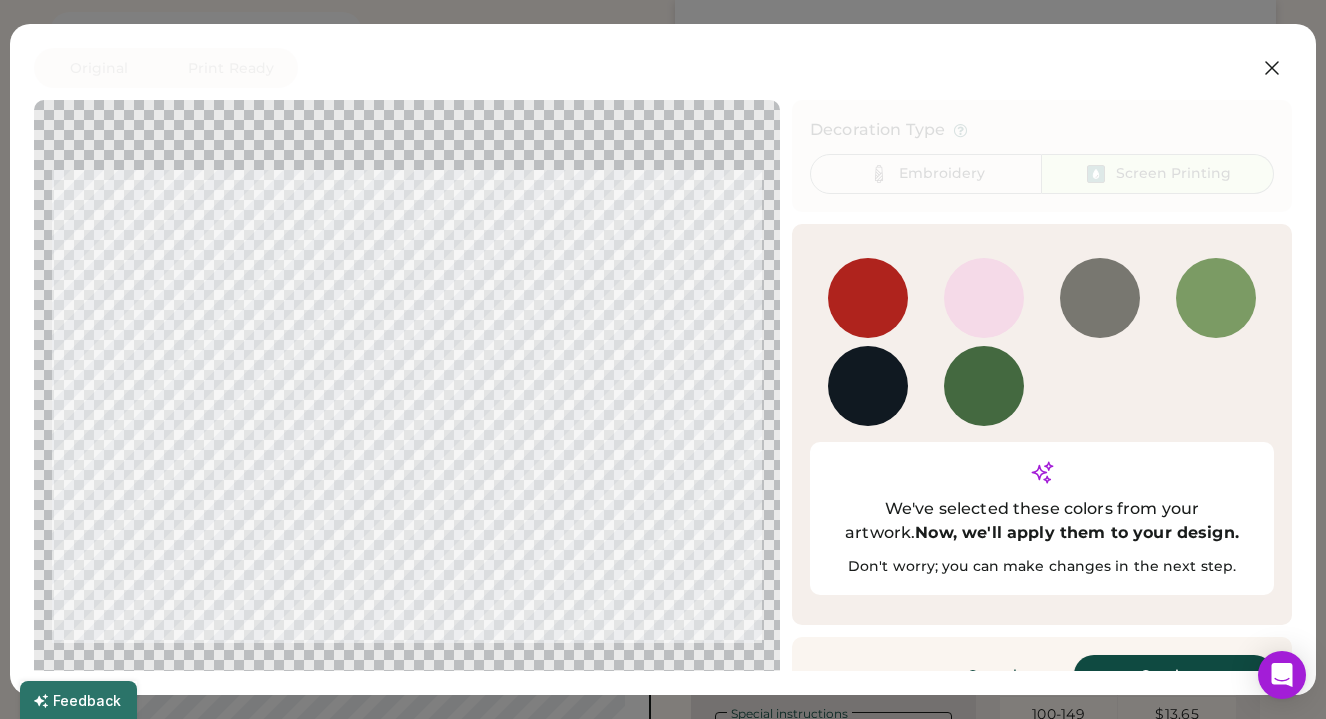 click on "Continue" at bounding box center [1174, 675] 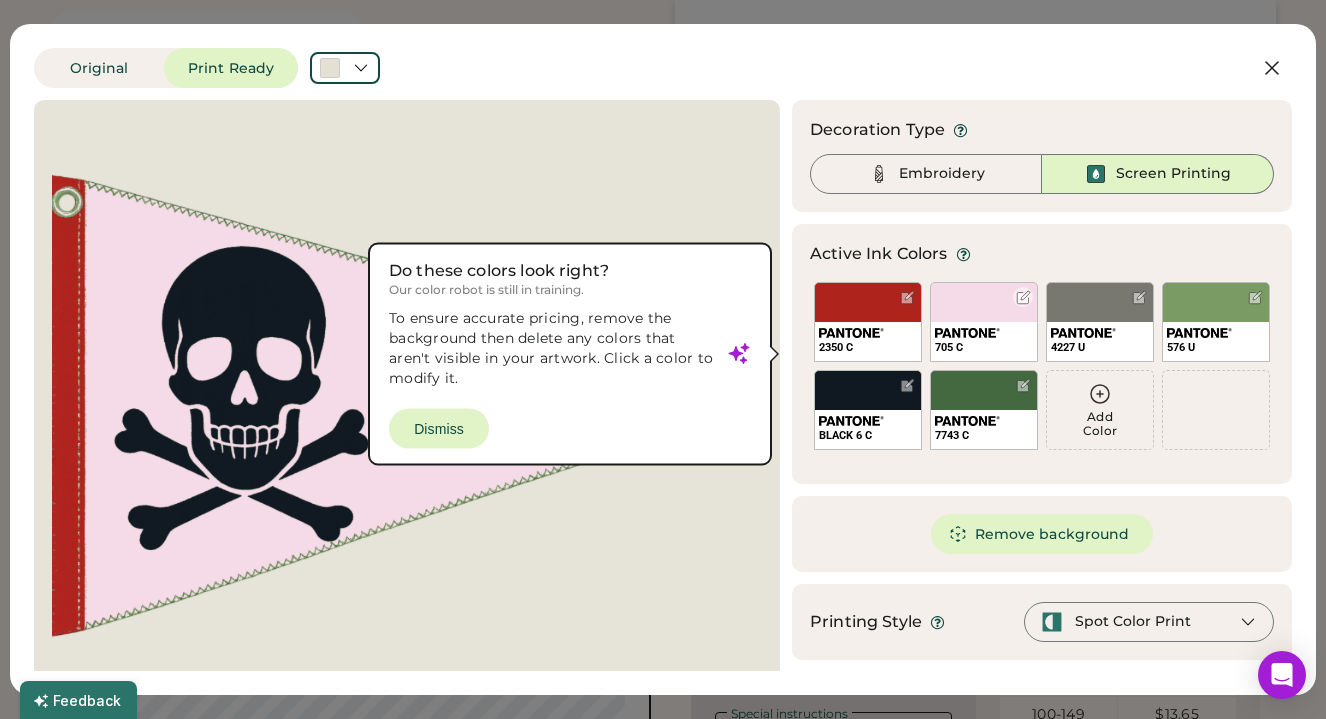 click on "705 C" at bounding box center (984, 322) 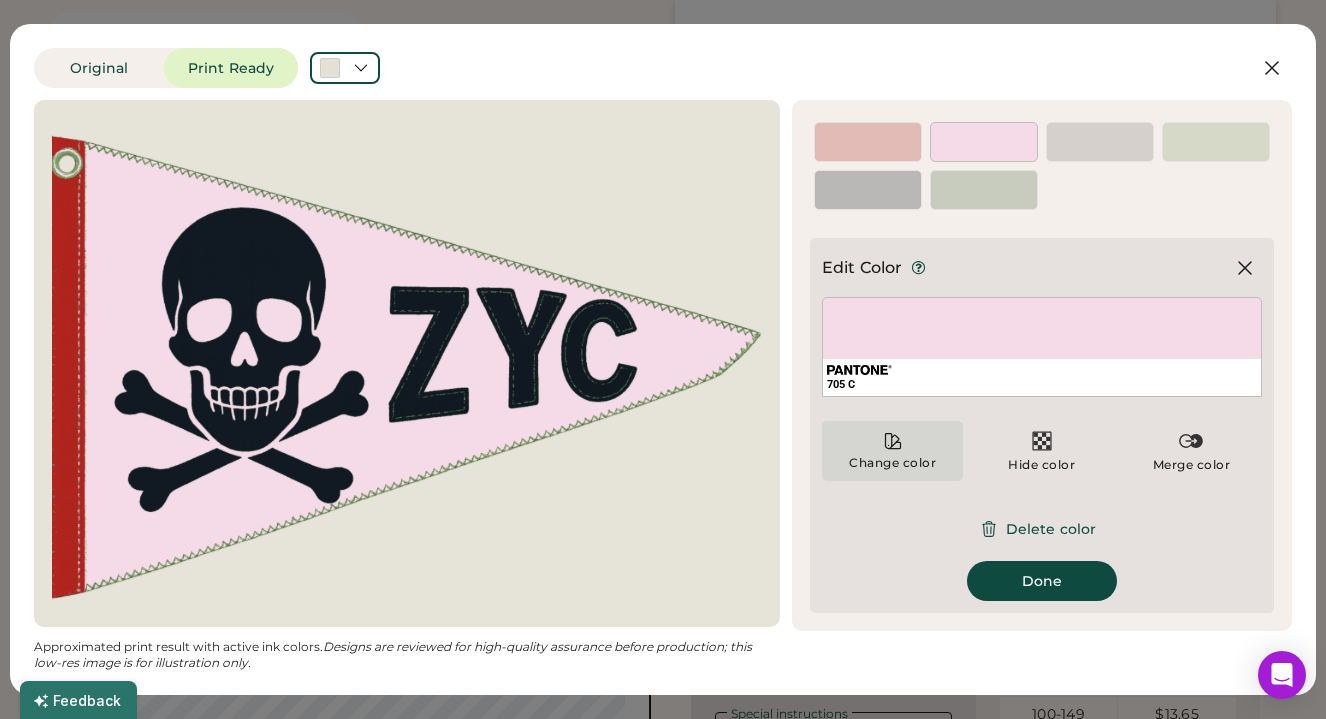 click on "Change color" at bounding box center [892, 463] 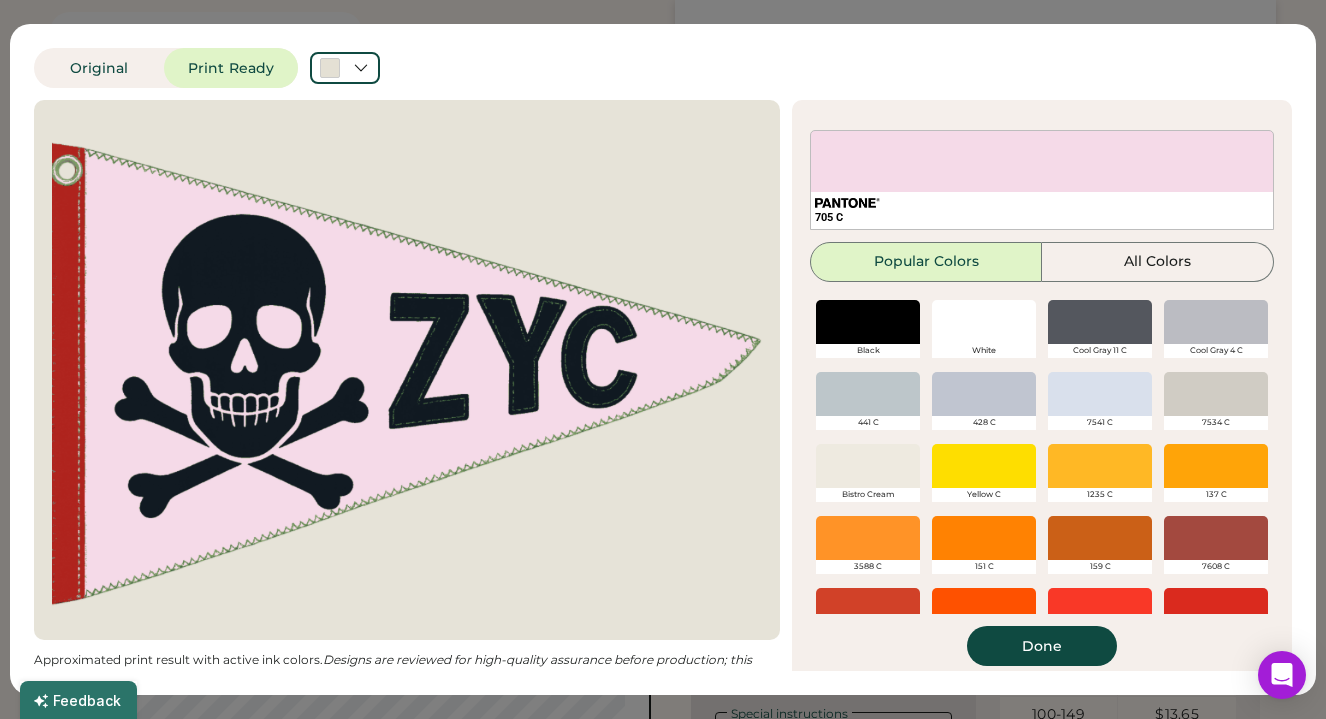 click at bounding box center [984, 322] 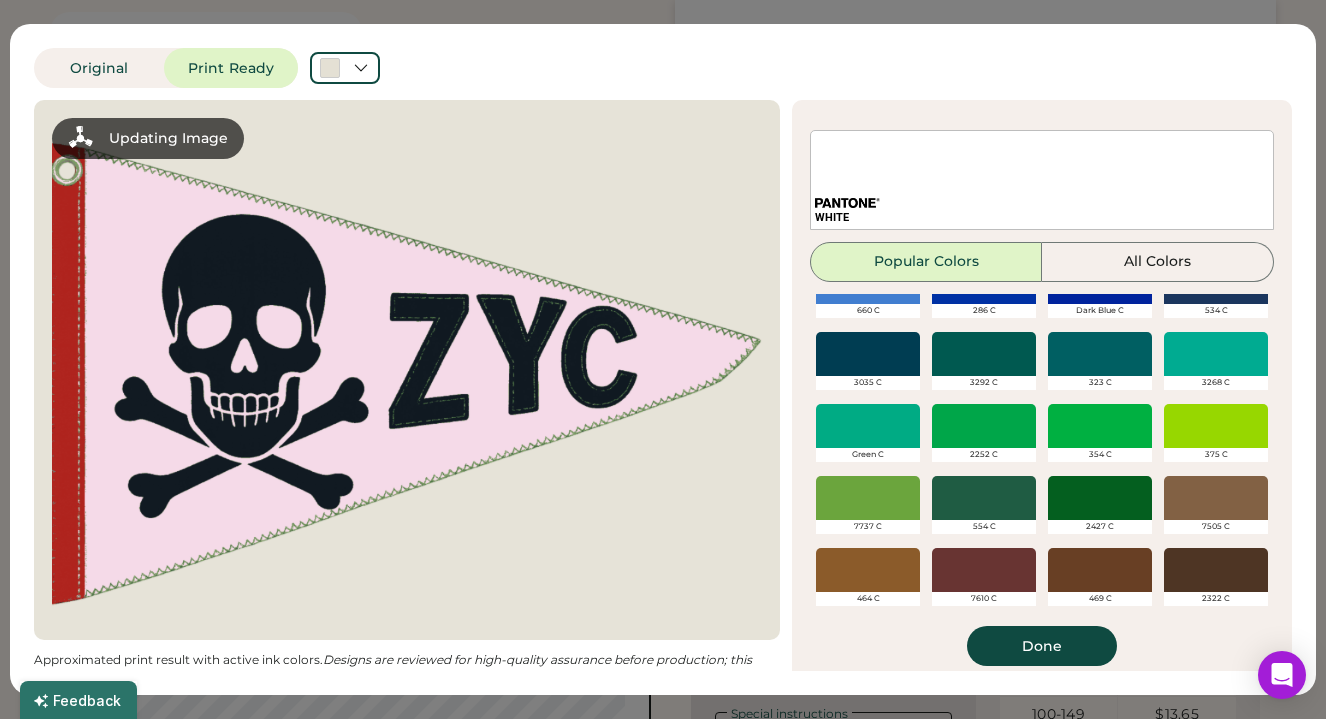 scroll, scrollTop: 0, scrollLeft: 0, axis: both 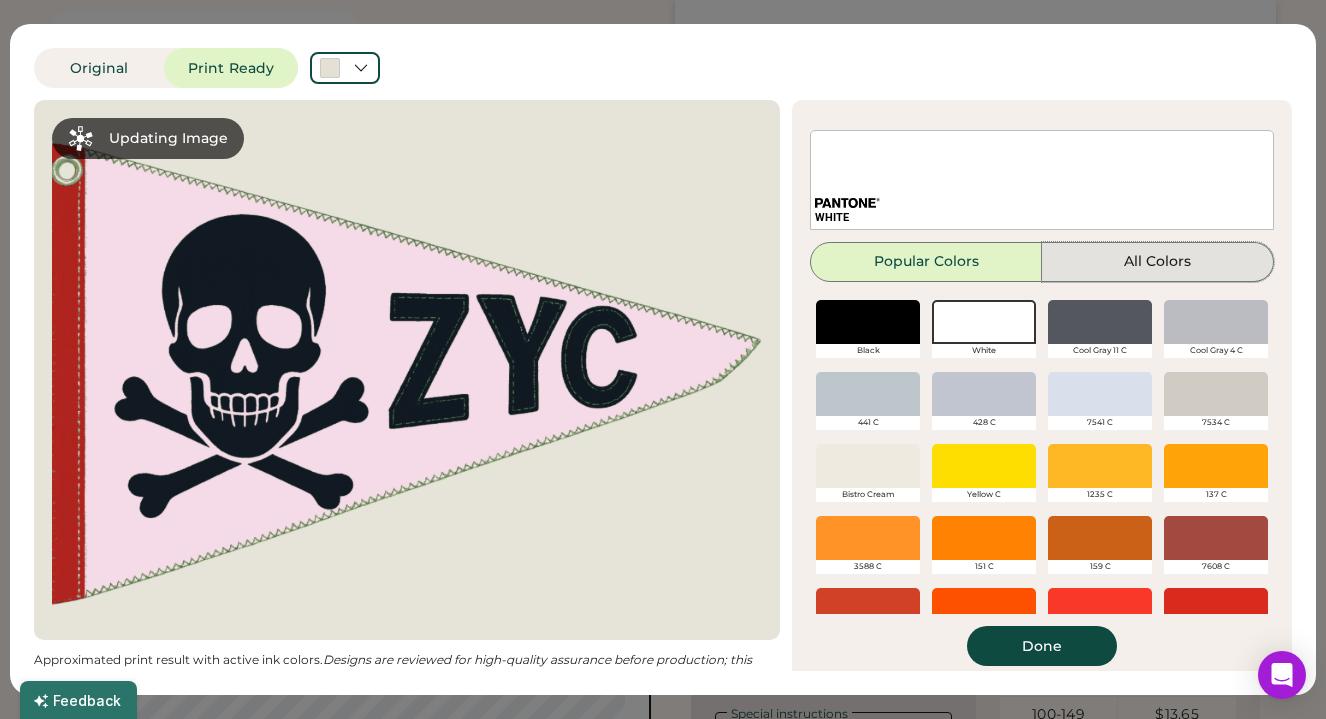 click on "All Colors" at bounding box center (1158, 262) 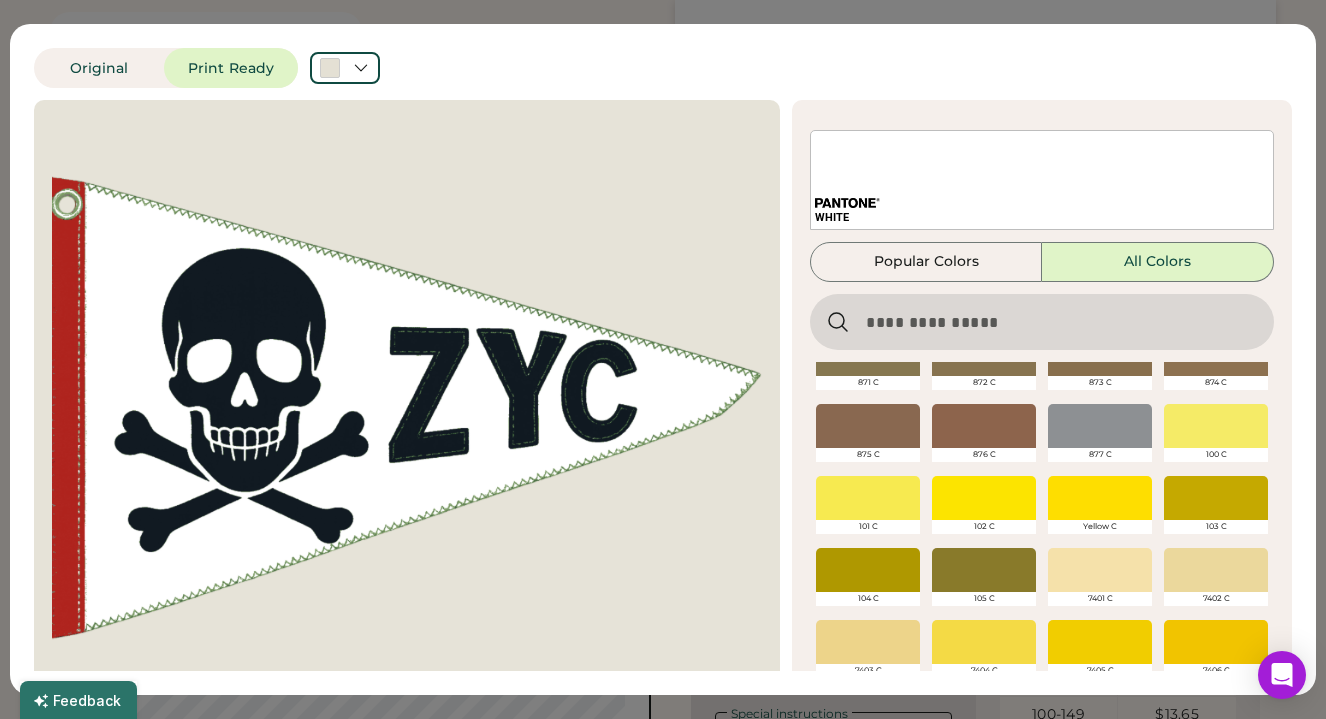 scroll, scrollTop: 102, scrollLeft: 0, axis: vertical 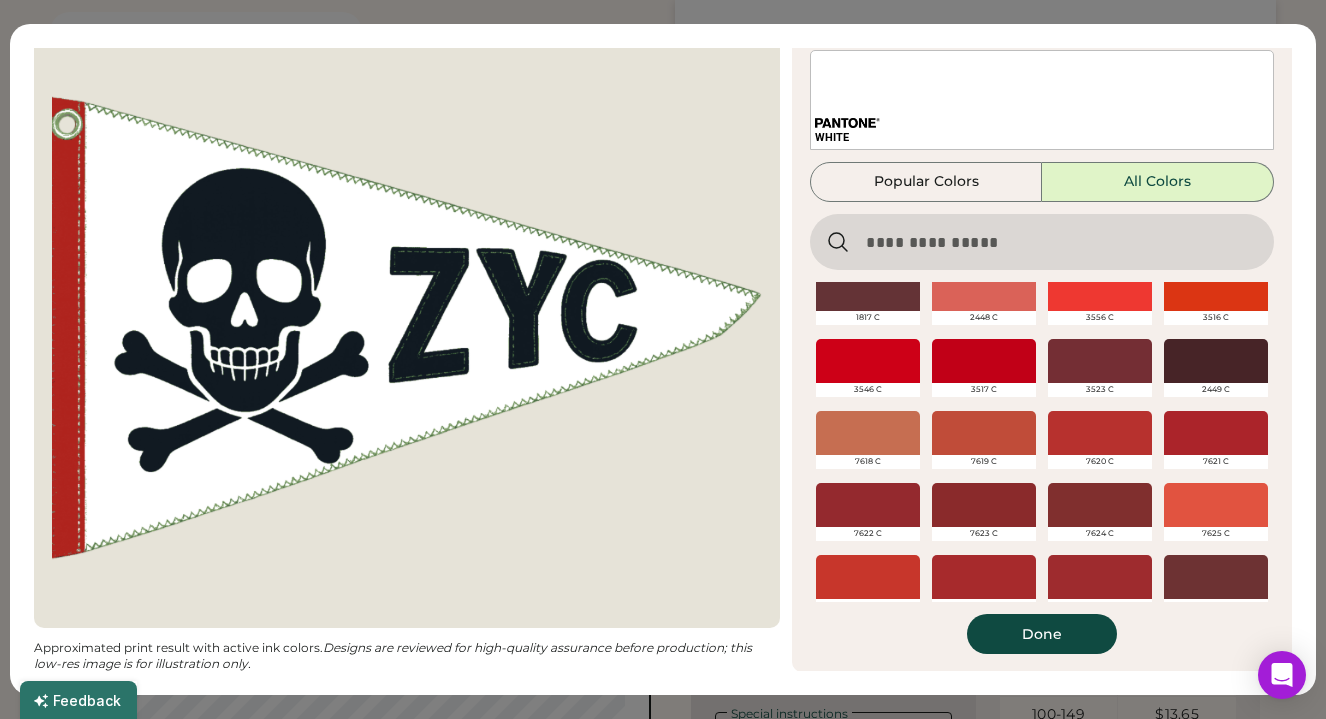 click at bounding box center (1042, 242) 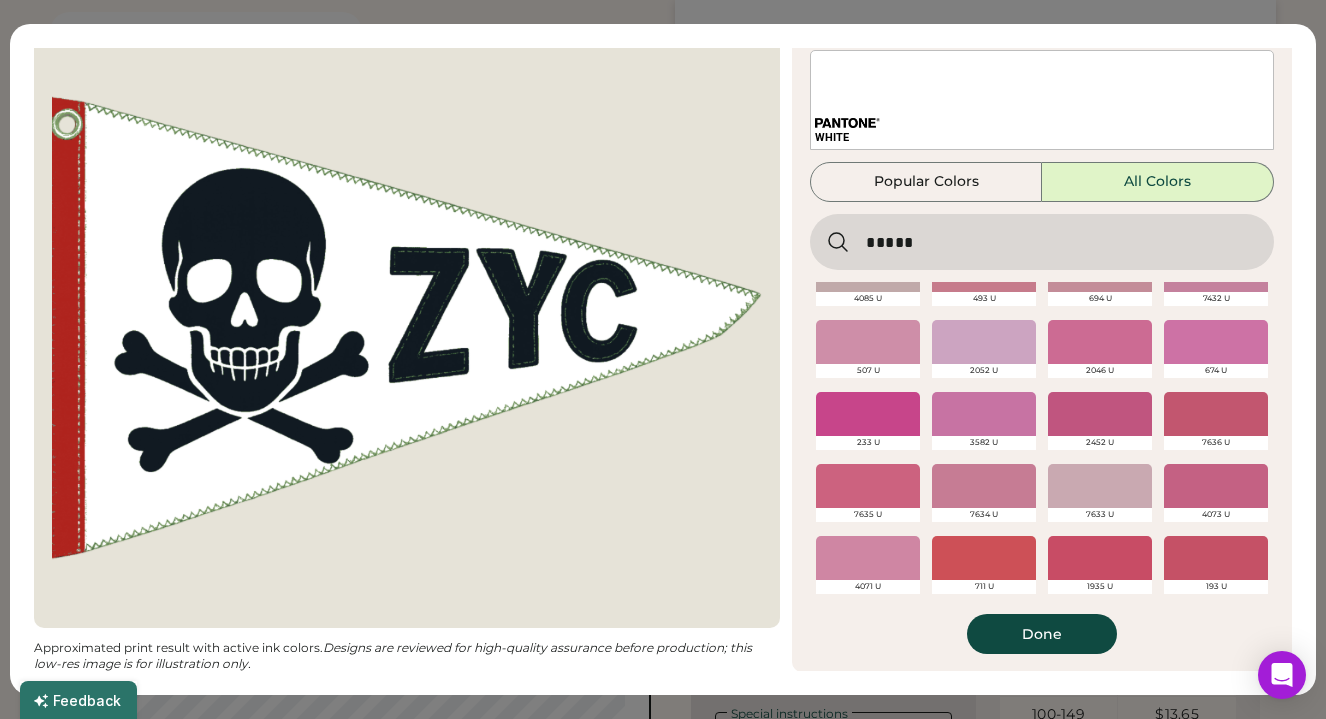 scroll, scrollTop: 0, scrollLeft: 0, axis: both 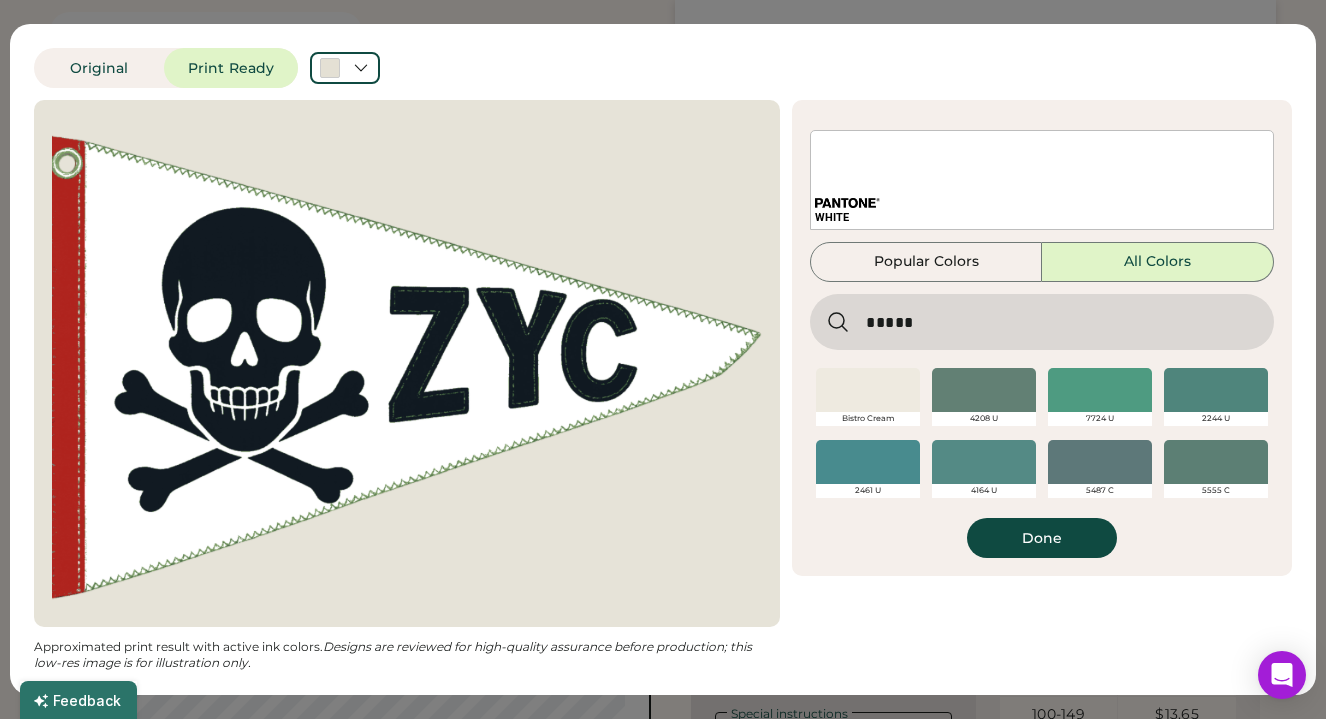 click at bounding box center [868, 390] 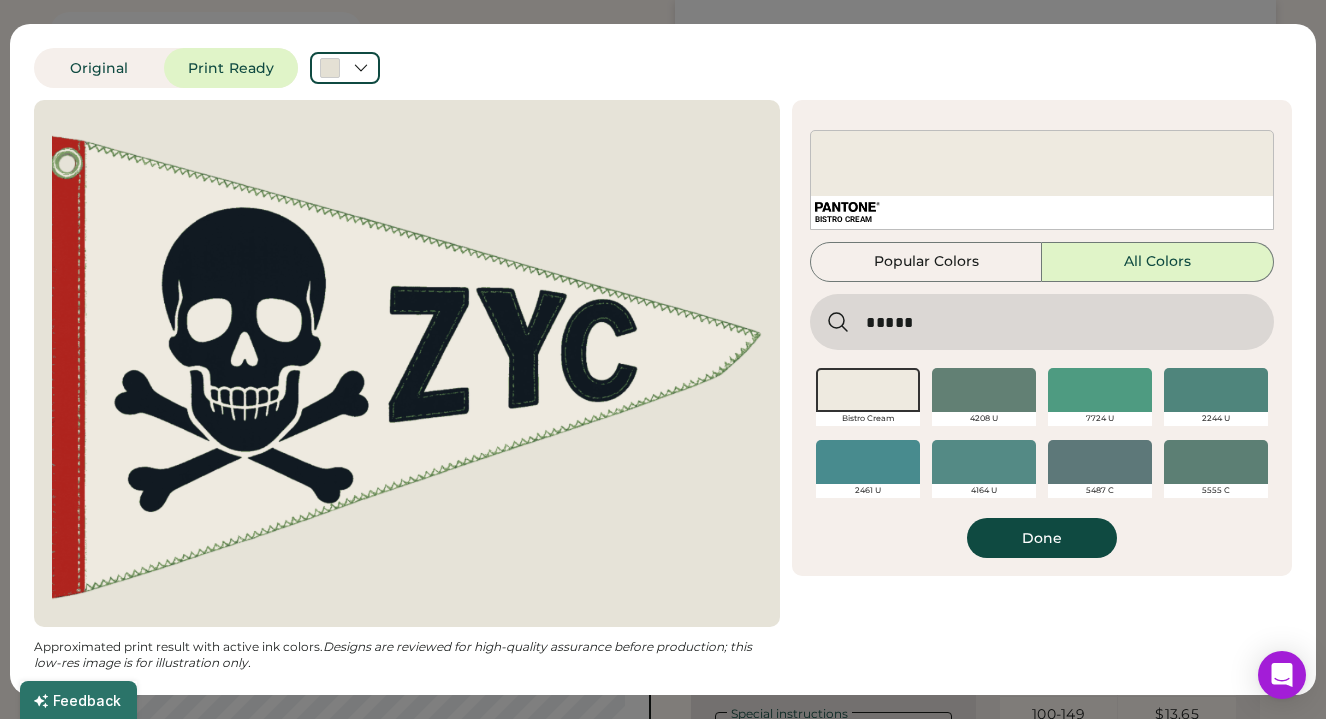 click at bounding box center (1042, 322) 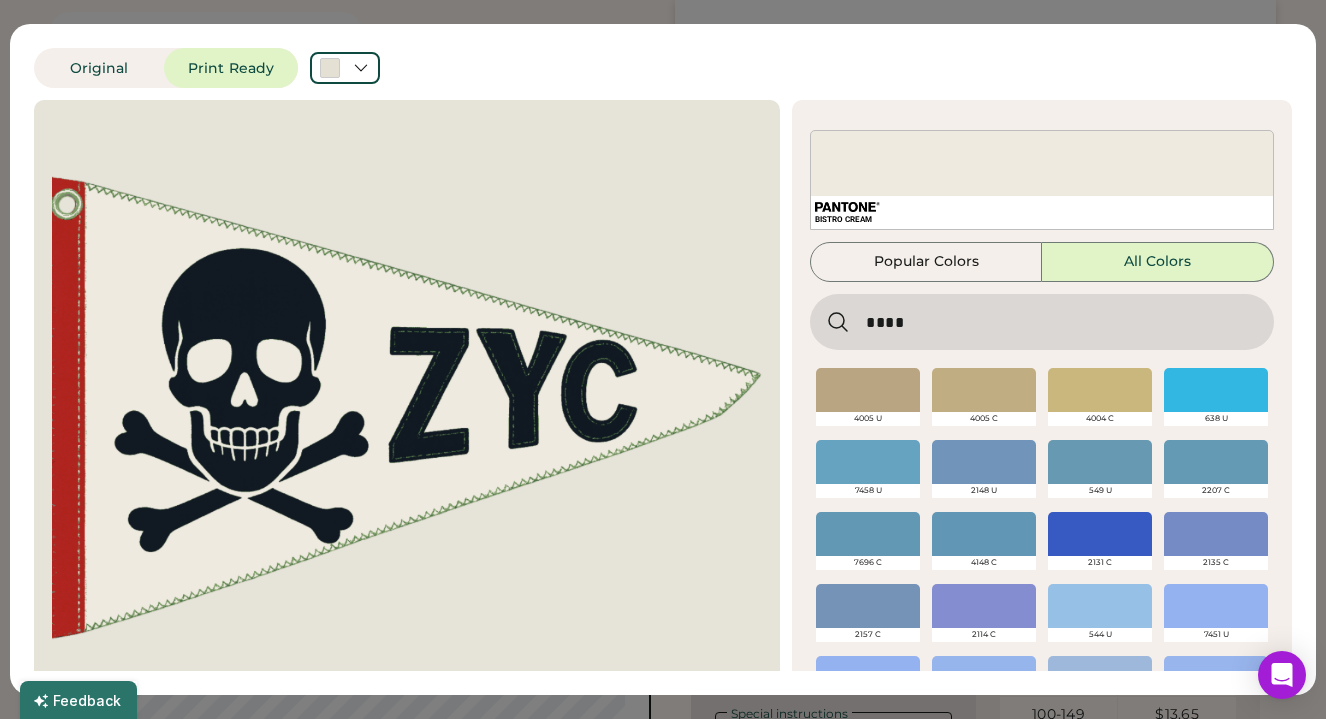scroll, scrollTop: 112, scrollLeft: 0, axis: vertical 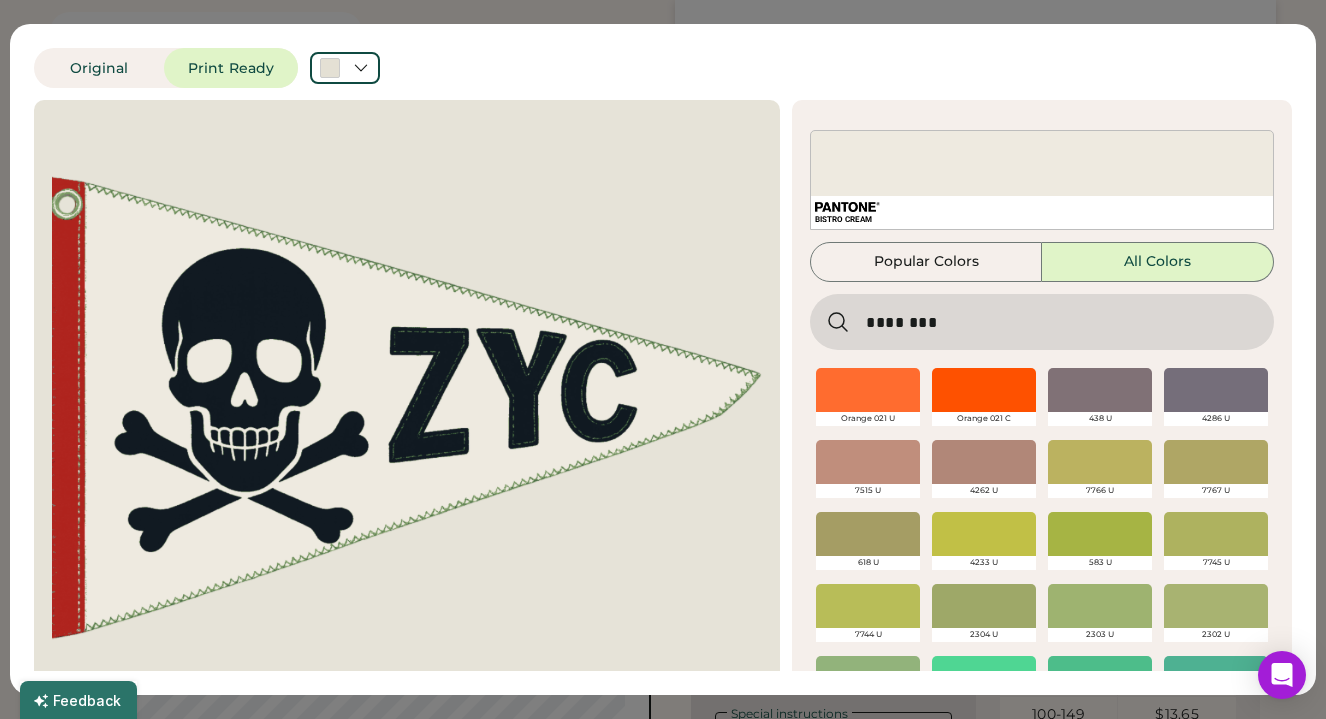 click at bounding box center [1042, 322] 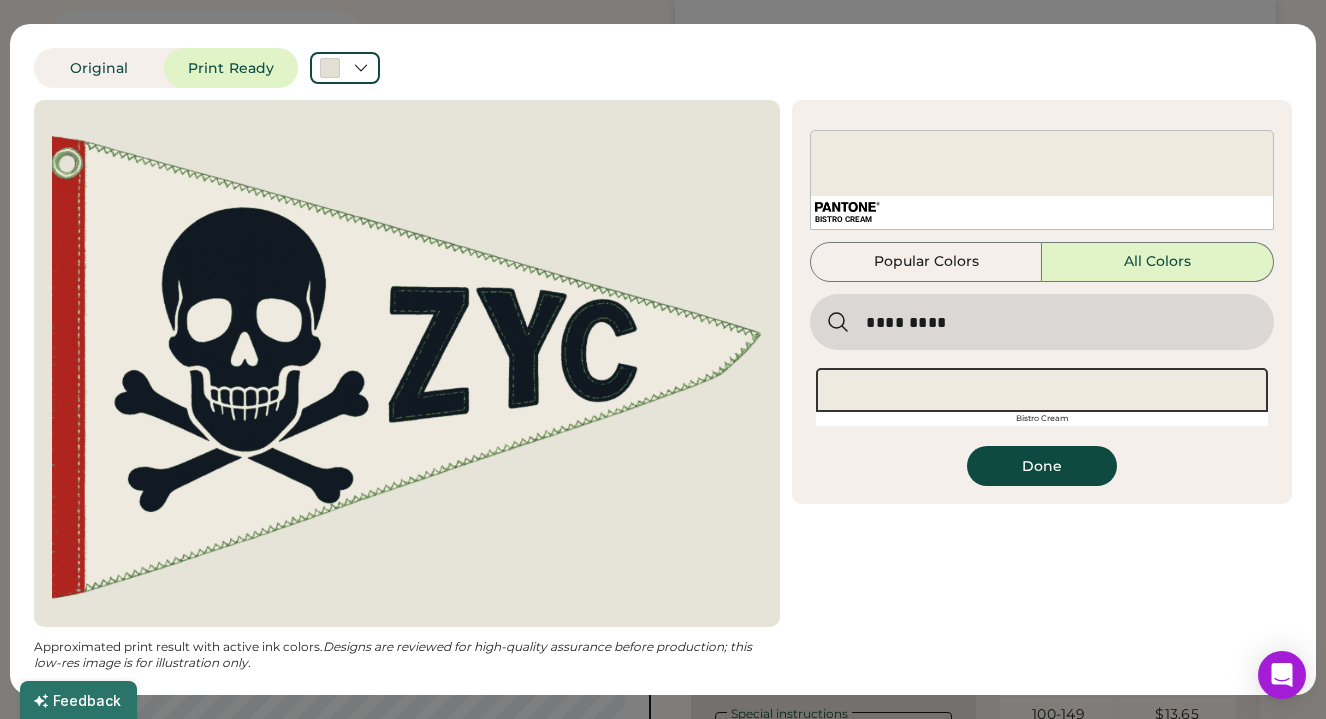 drag, startPoint x: 949, startPoint y: 323, endPoint x: 781, endPoint y: 323, distance: 168 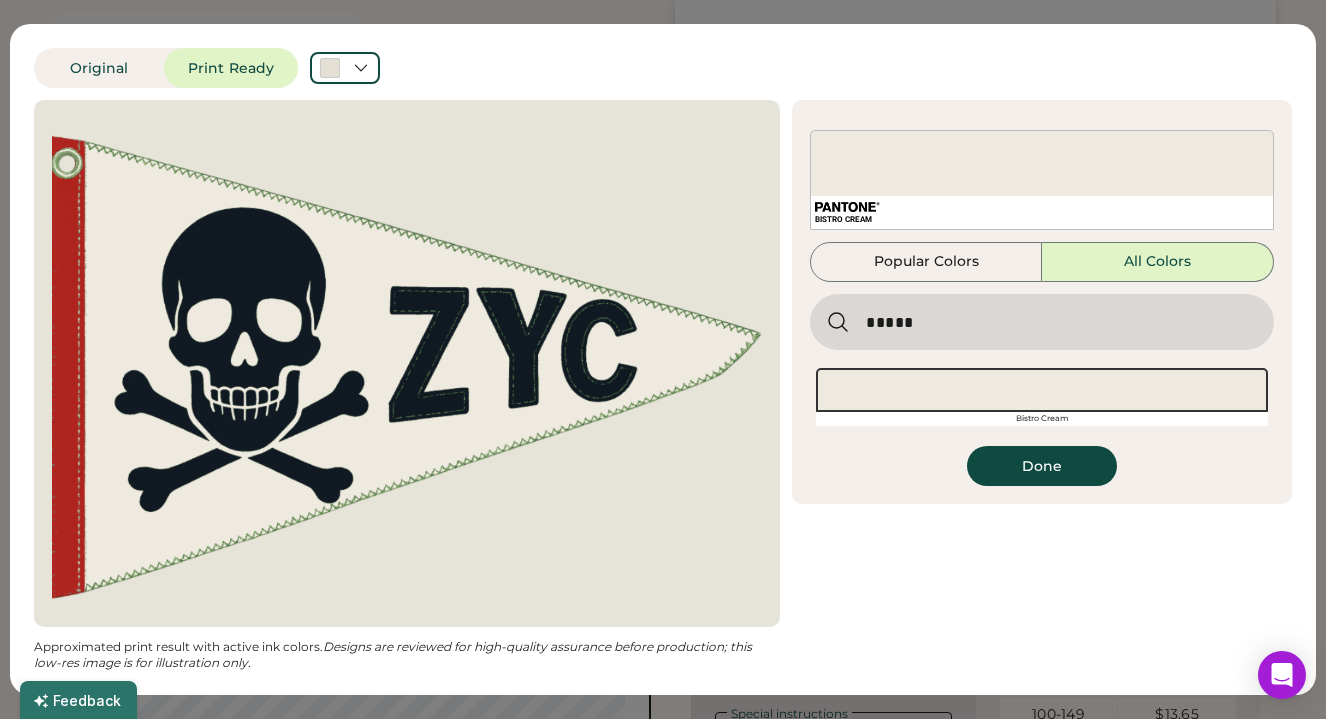 type on "*****" 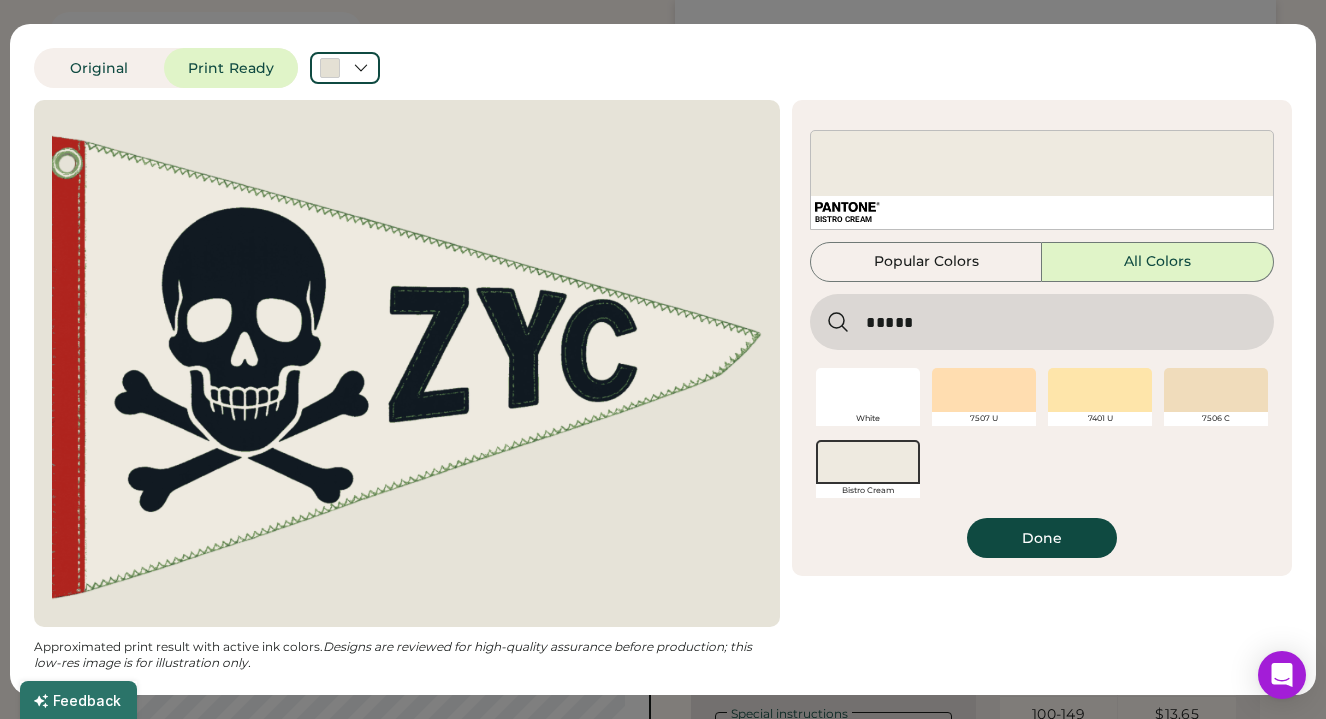 click at bounding box center (868, 390) 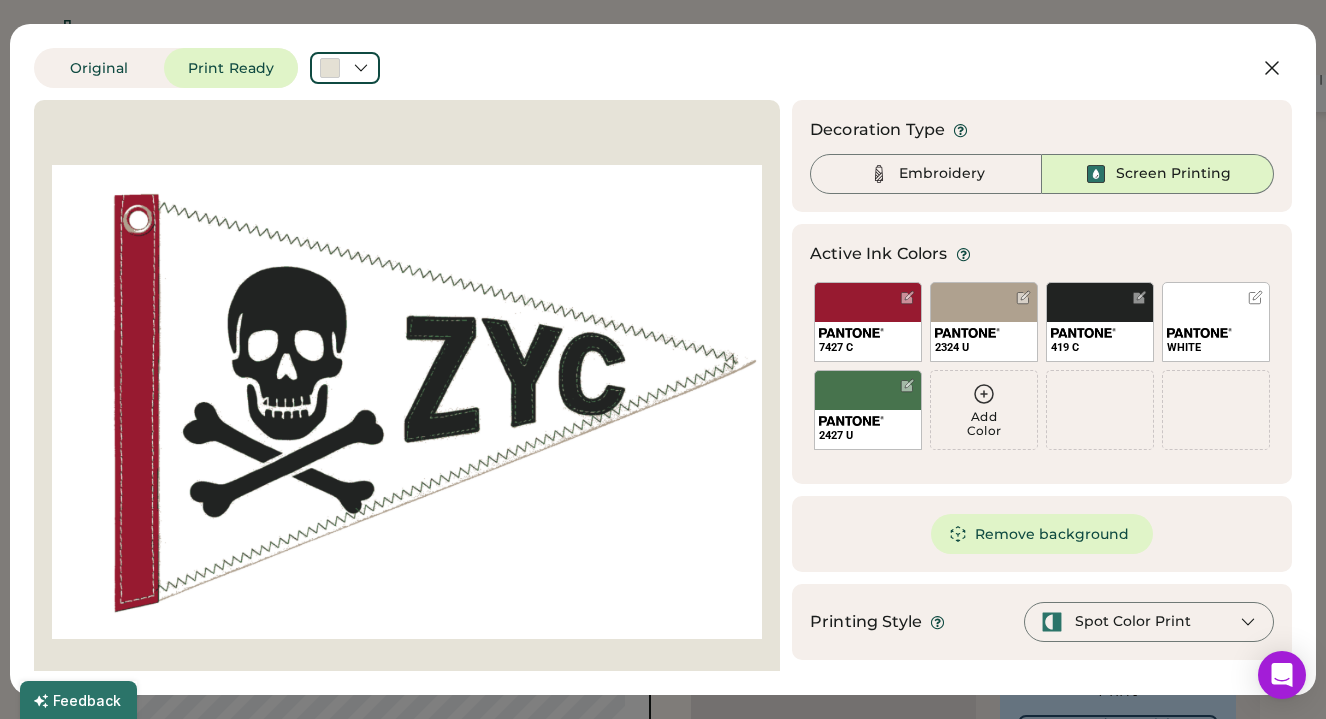 scroll, scrollTop: 75, scrollLeft: 0, axis: vertical 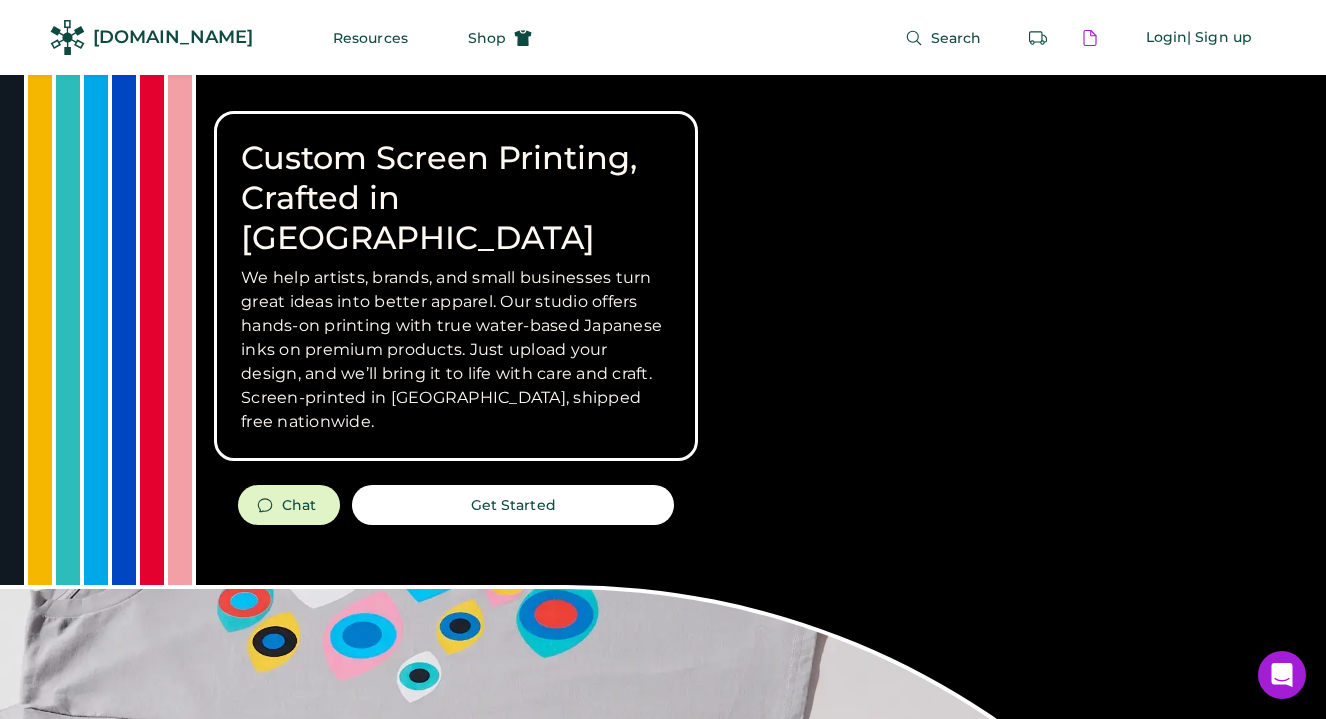 click on "Get Started" at bounding box center (513, 505) 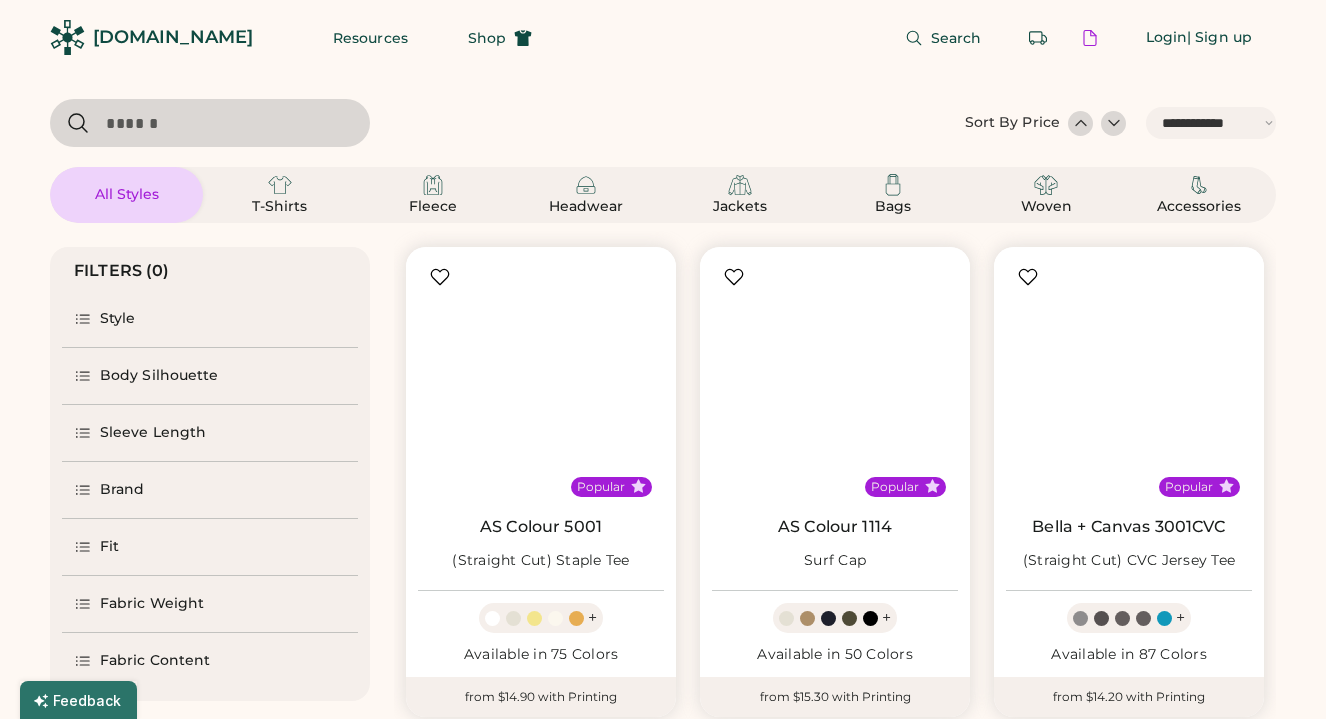 select on "*****" 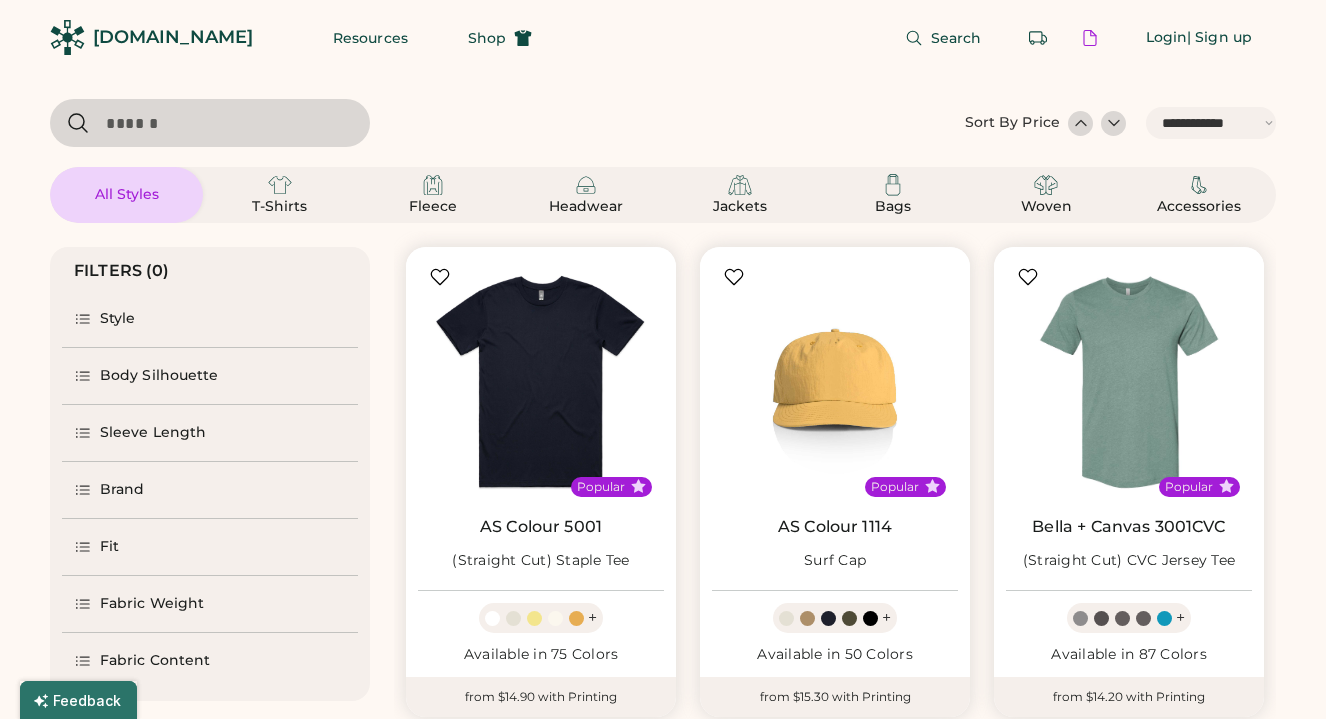 scroll, scrollTop: 0, scrollLeft: 0, axis: both 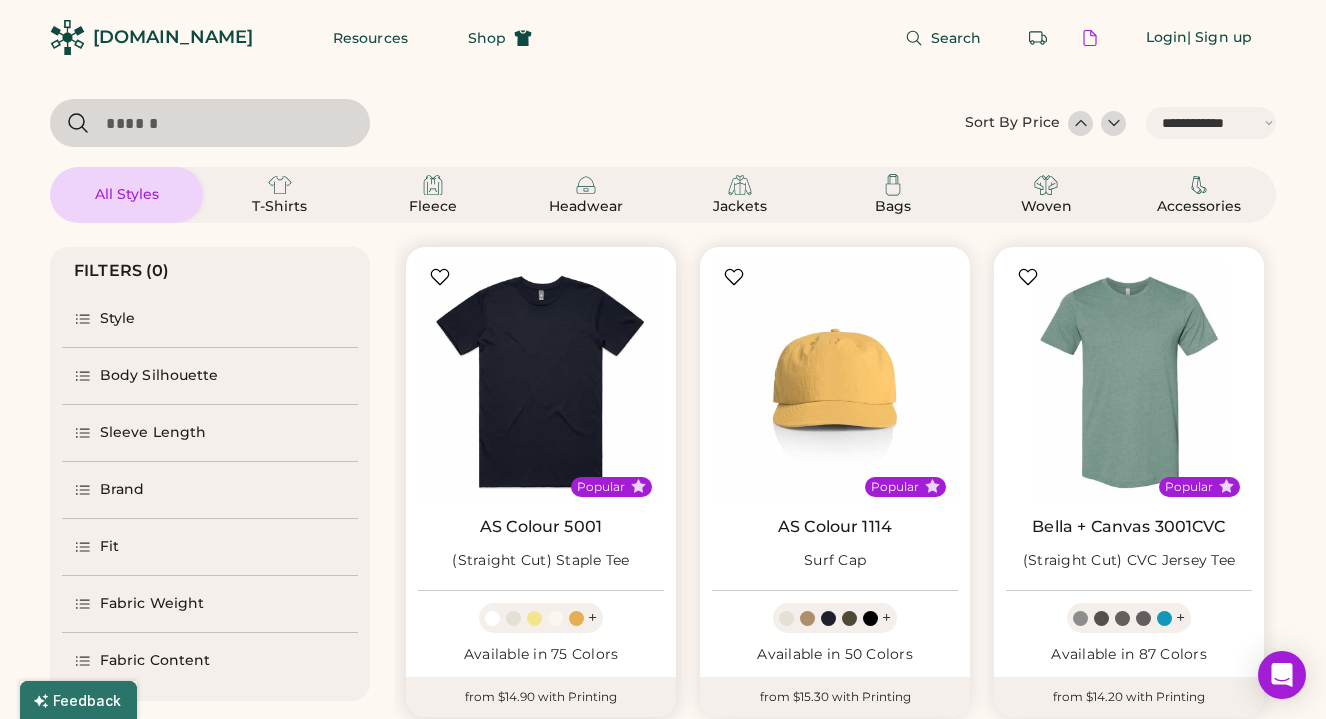 click on "Headwear" at bounding box center [586, 195] 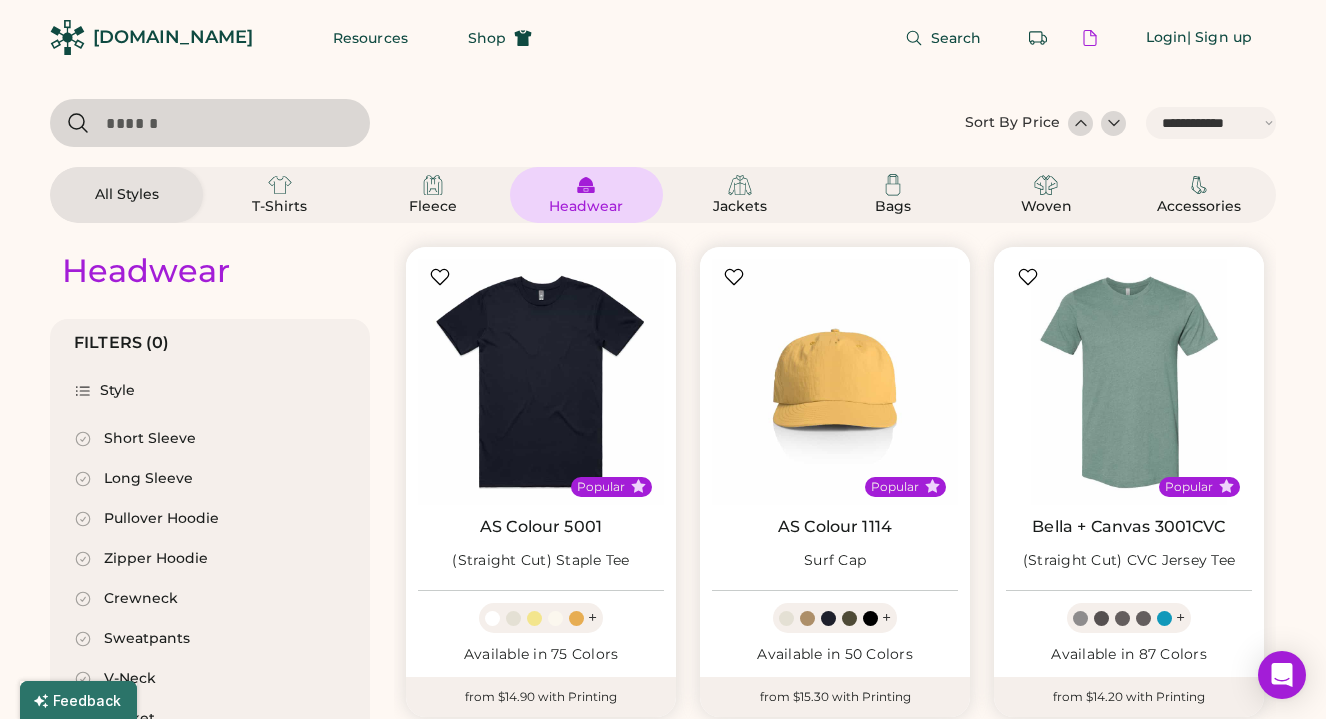 select on "*" 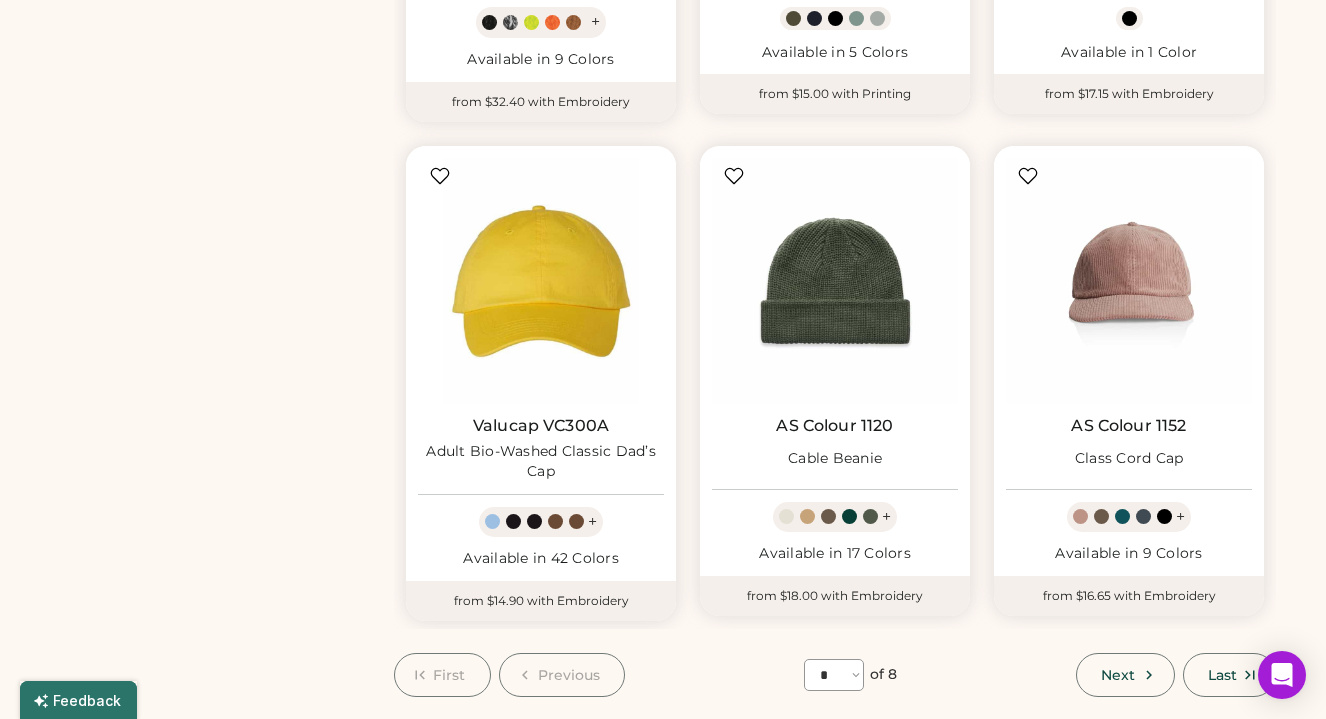 scroll, scrollTop: 1586, scrollLeft: 0, axis: vertical 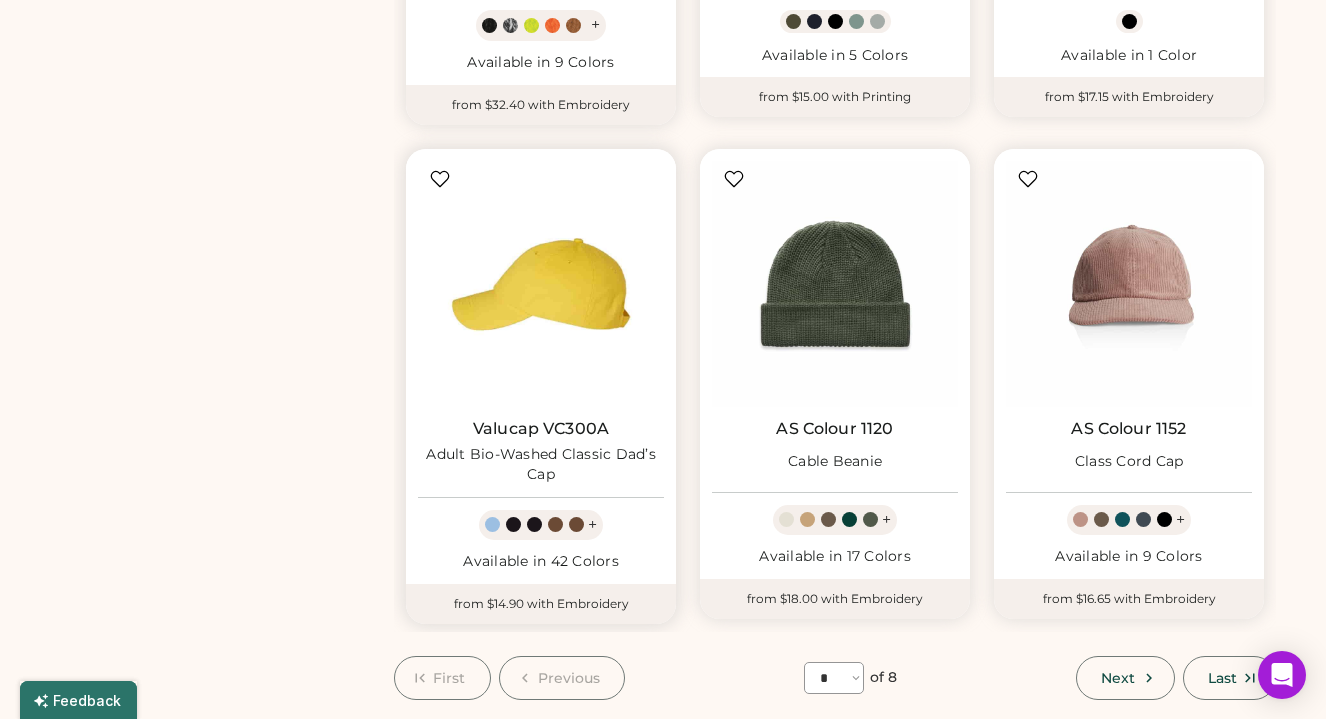 click at bounding box center [541, 284] 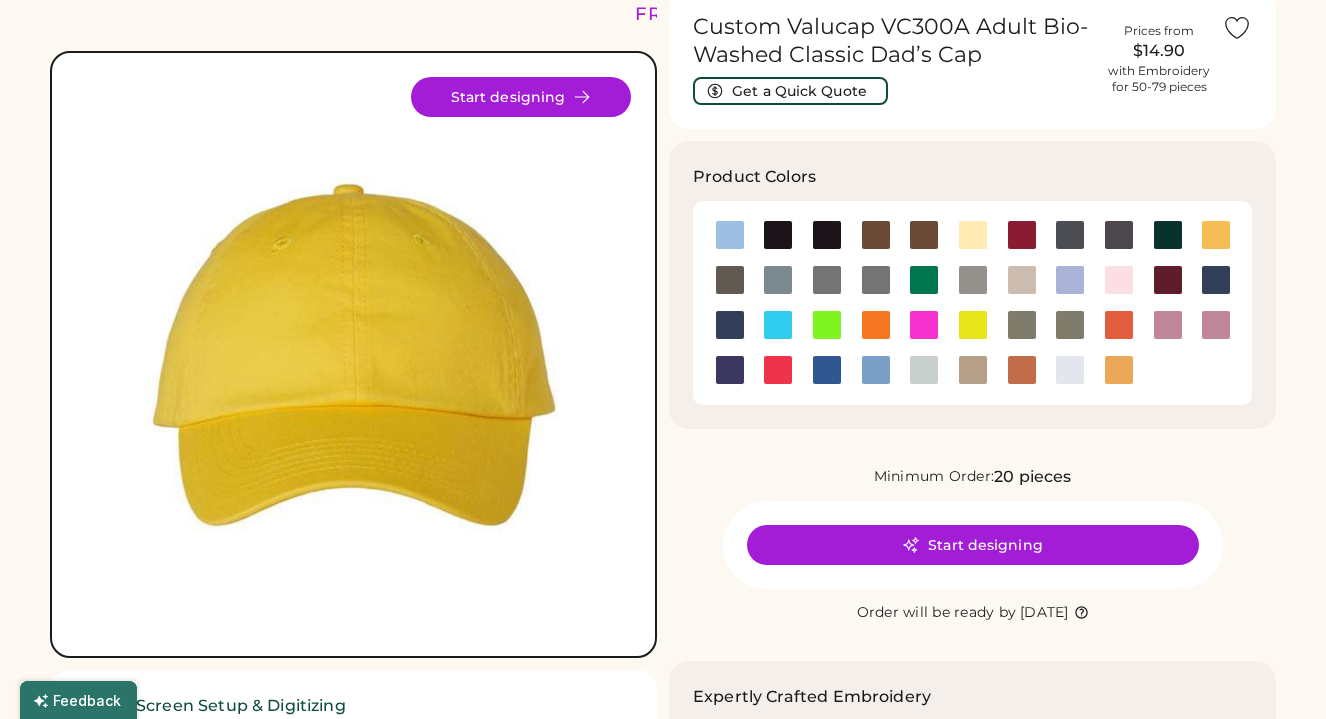 scroll, scrollTop: 86, scrollLeft: 0, axis: vertical 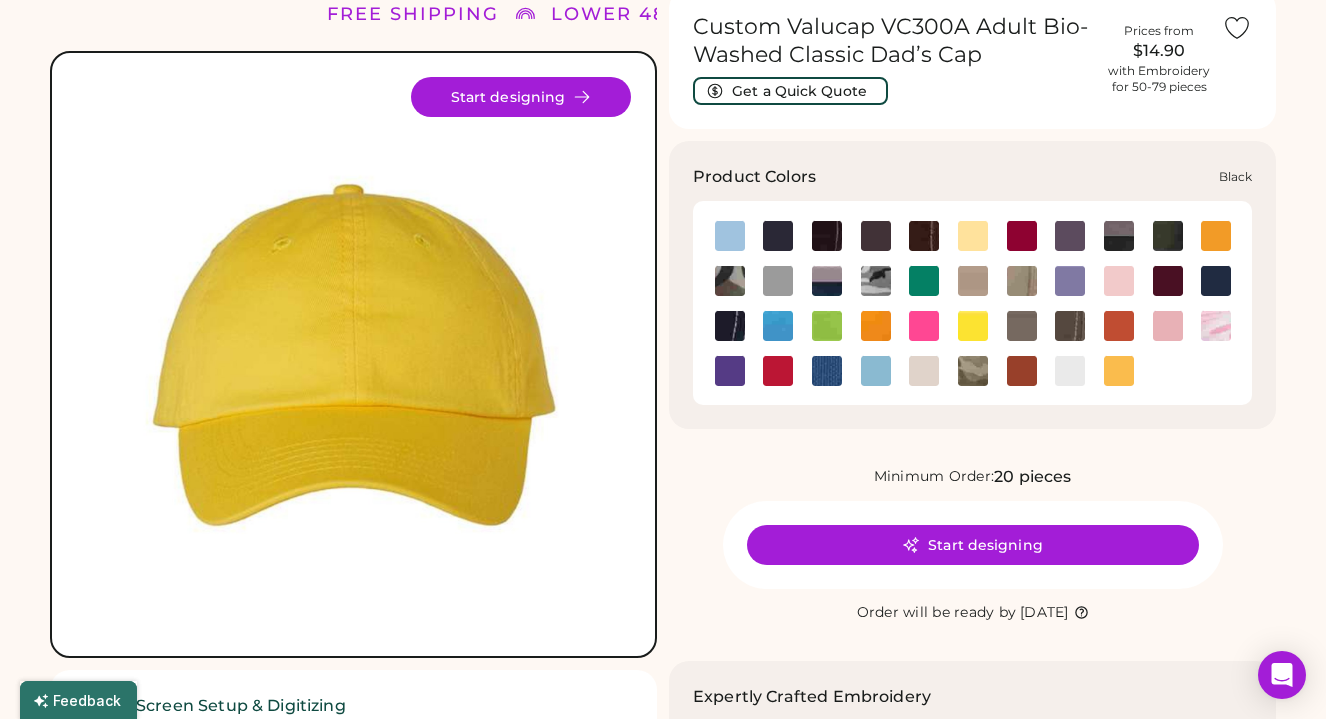 click 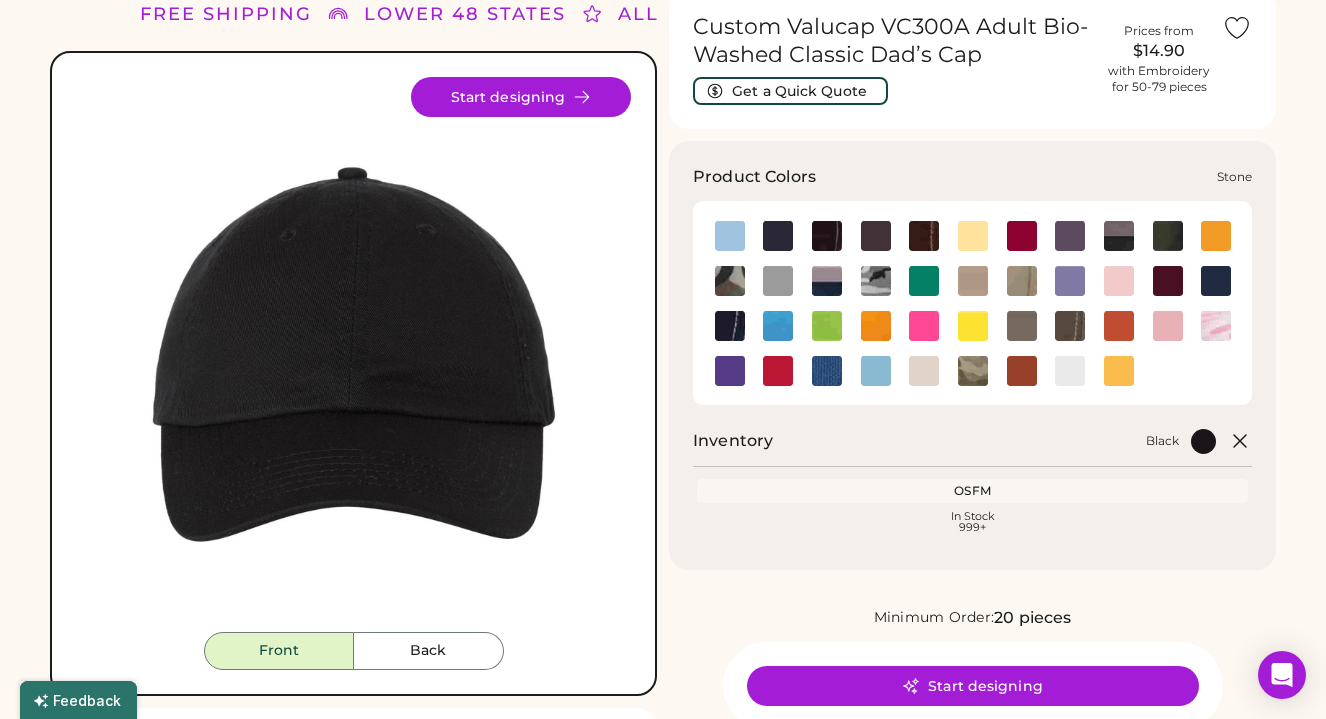 click 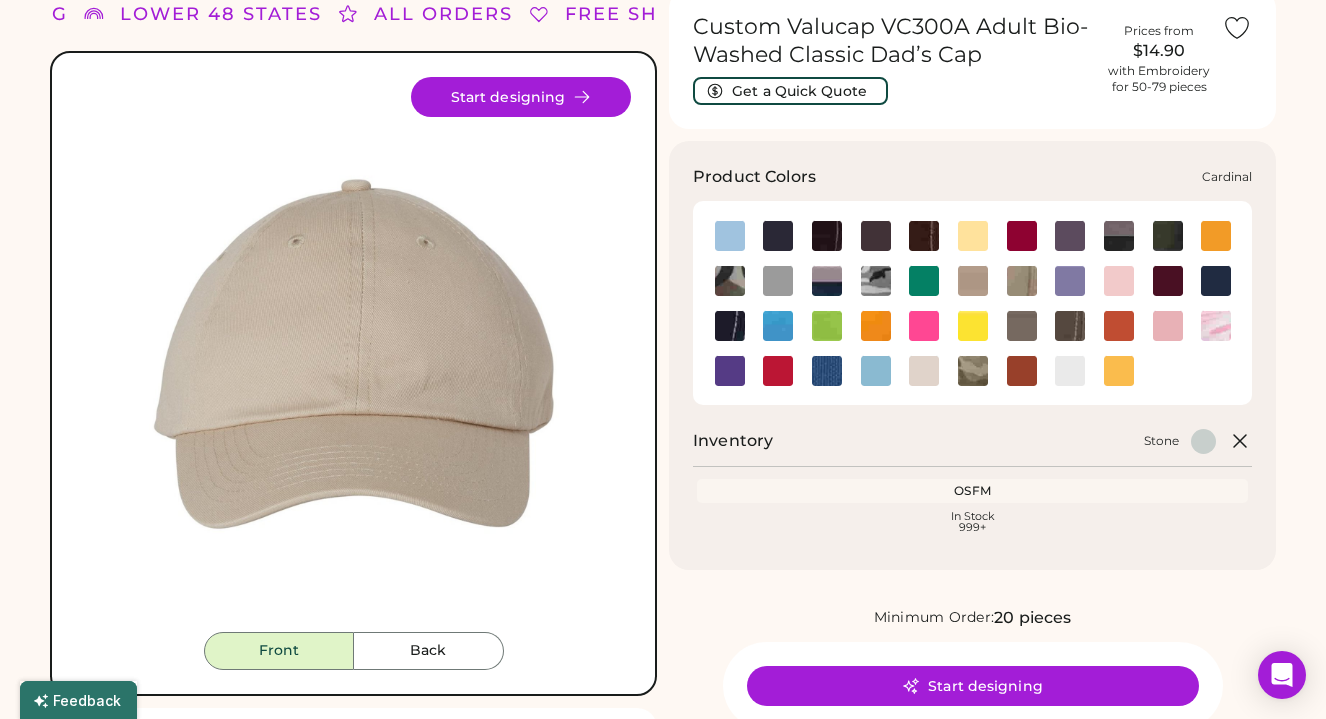 click 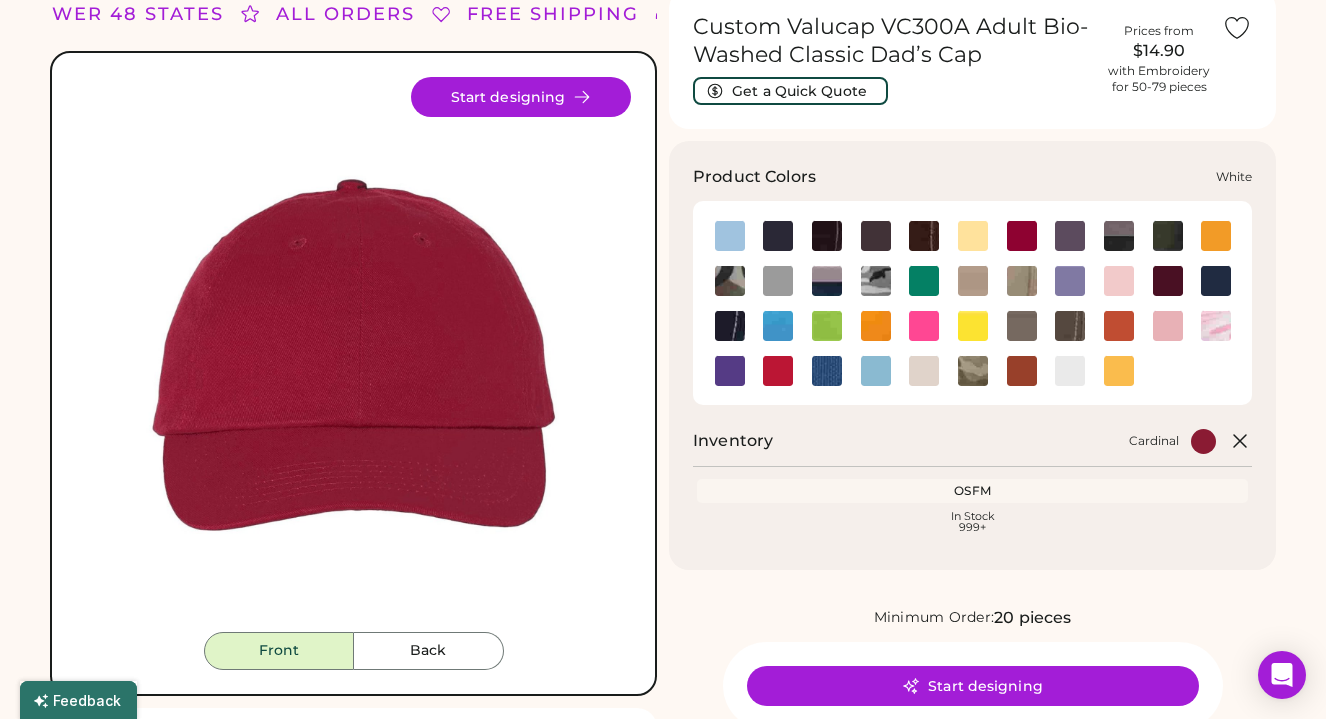 click 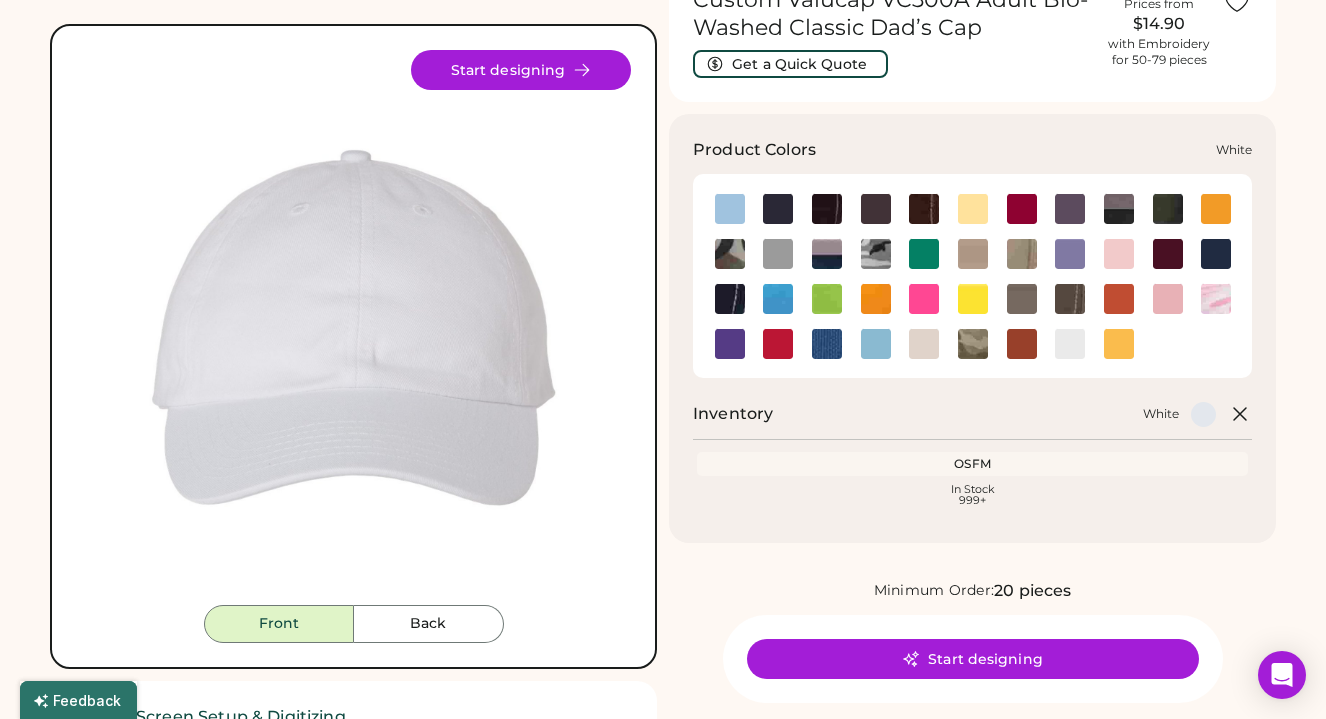 scroll, scrollTop: 118, scrollLeft: 0, axis: vertical 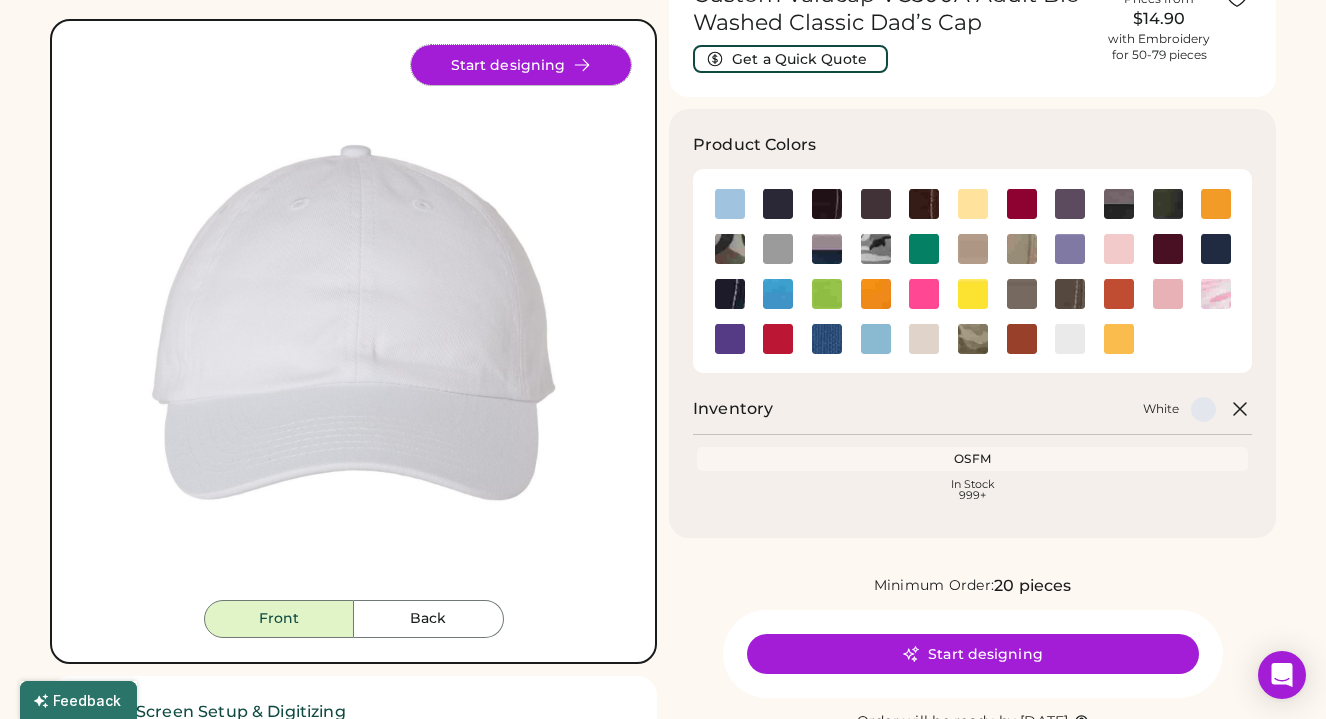 click on "Start designing" at bounding box center (521, 65) 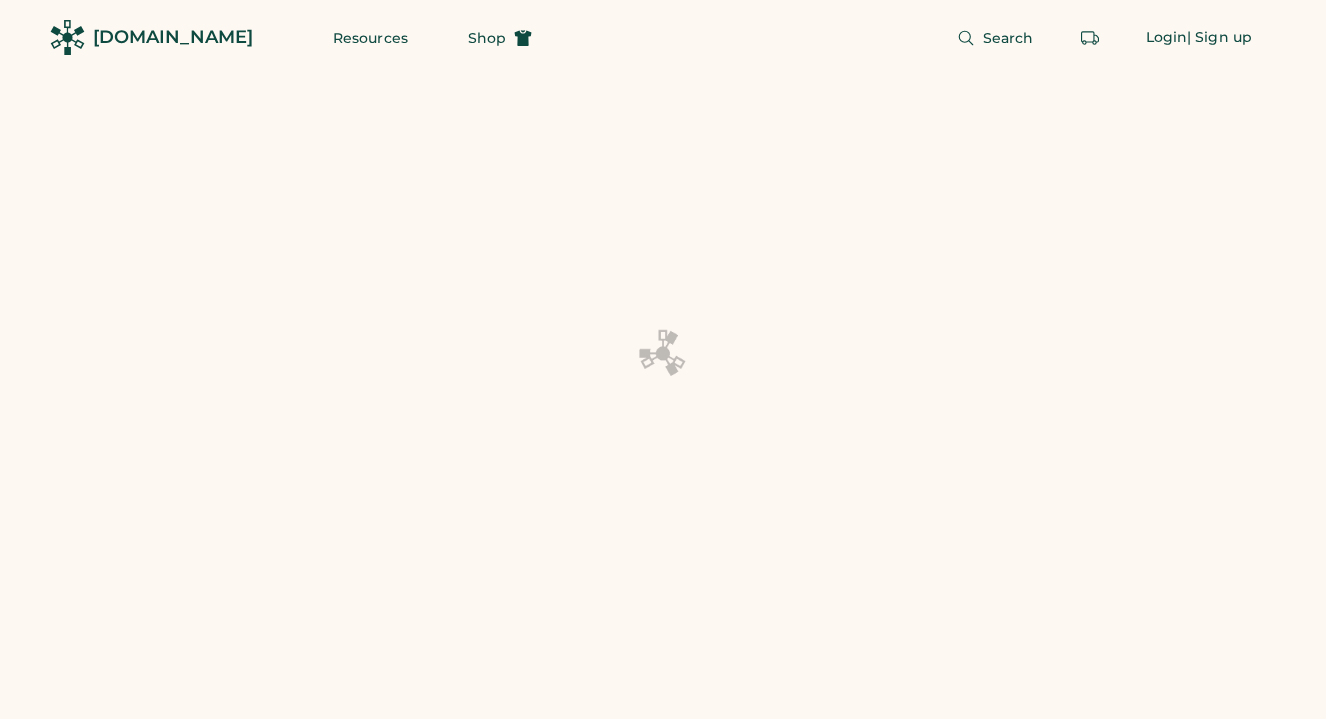 scroll, scrollTop: 0, scrollLeft: 0, axis: both 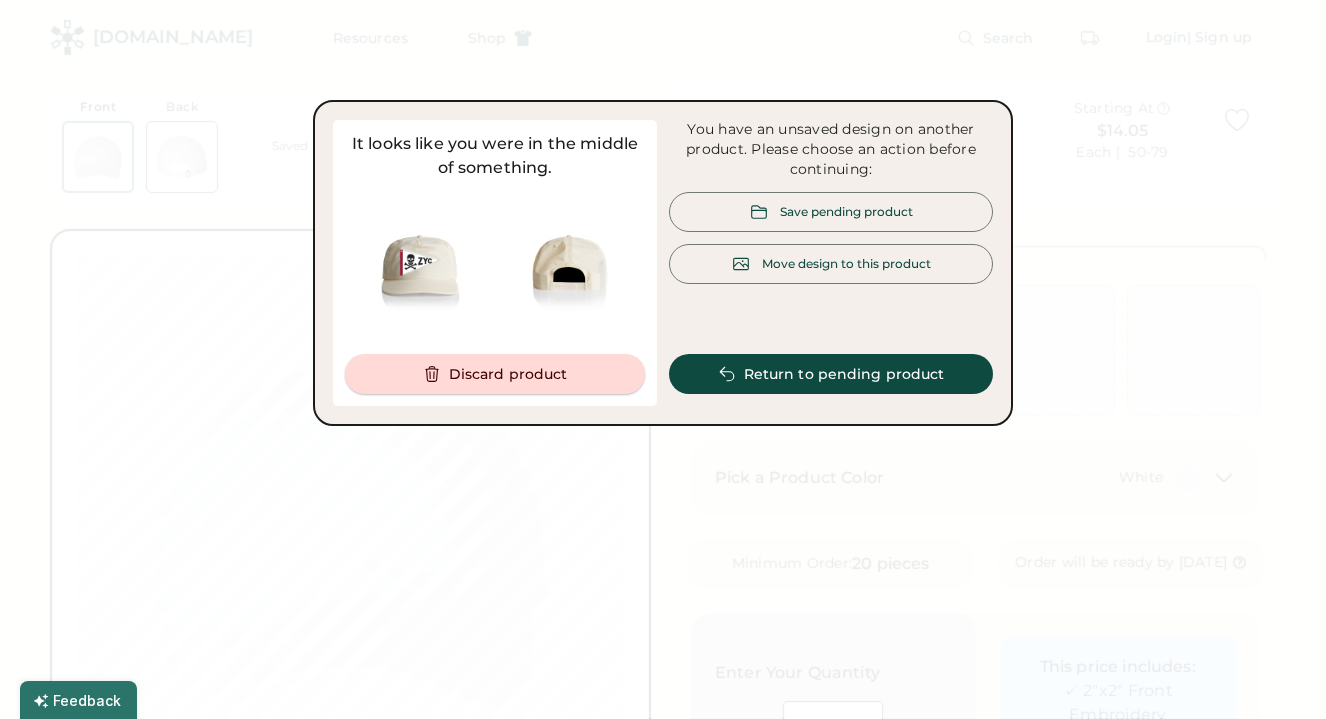 click on "Discard product" at bounding box center (495, 374) 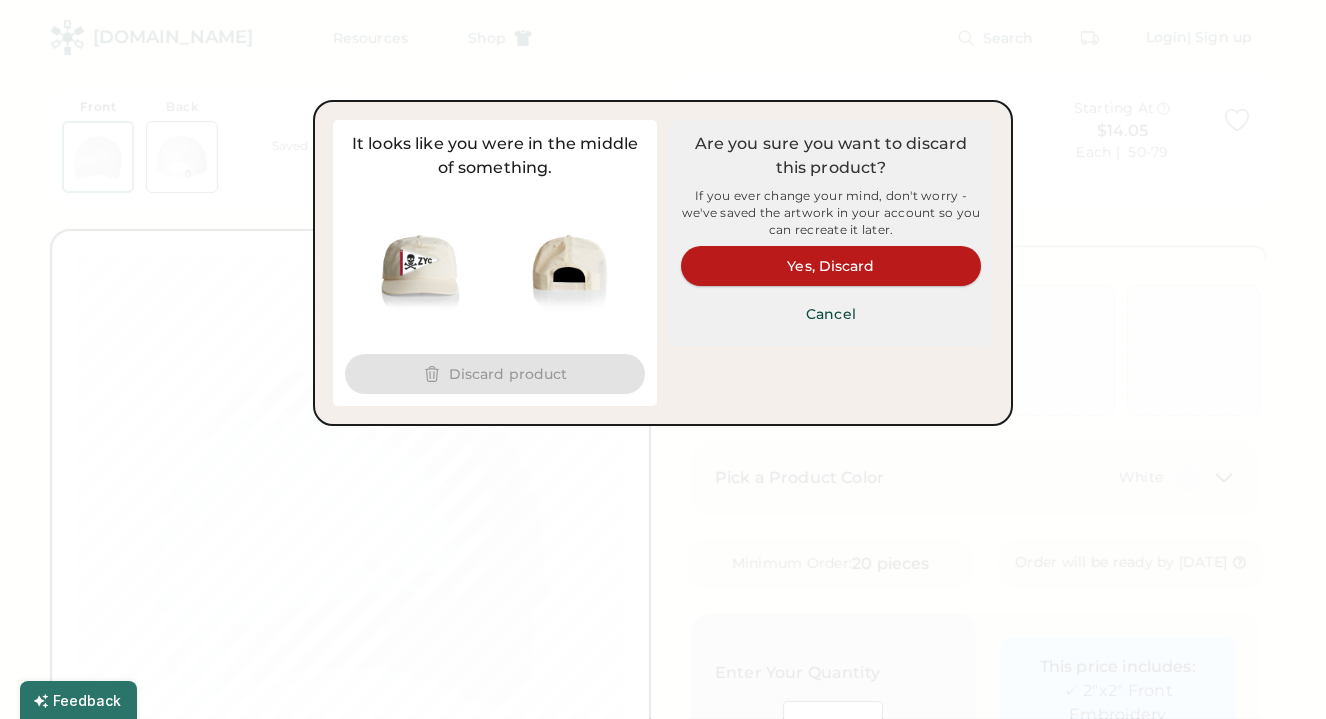 click on "Yes, Discard" at bounding box center (831, 266) 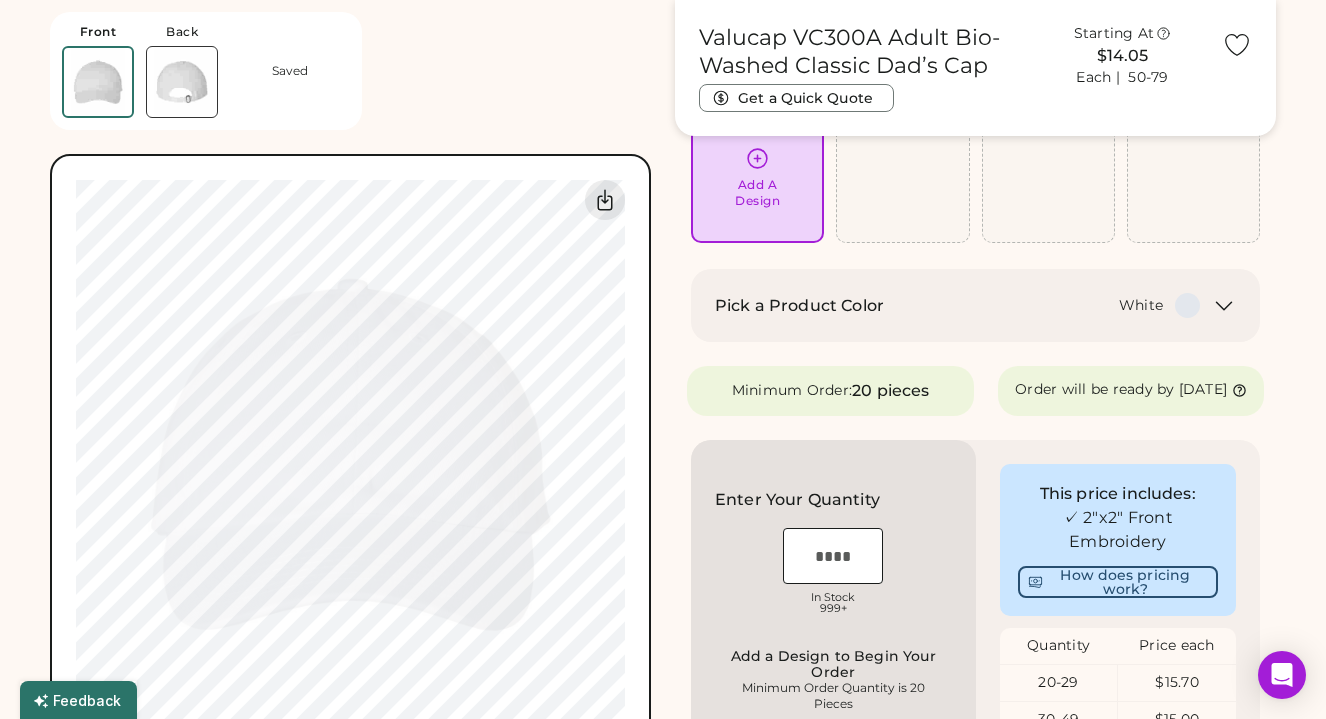 scroll, scrollTop: 164, scrollLeft: 0, axis: vertical 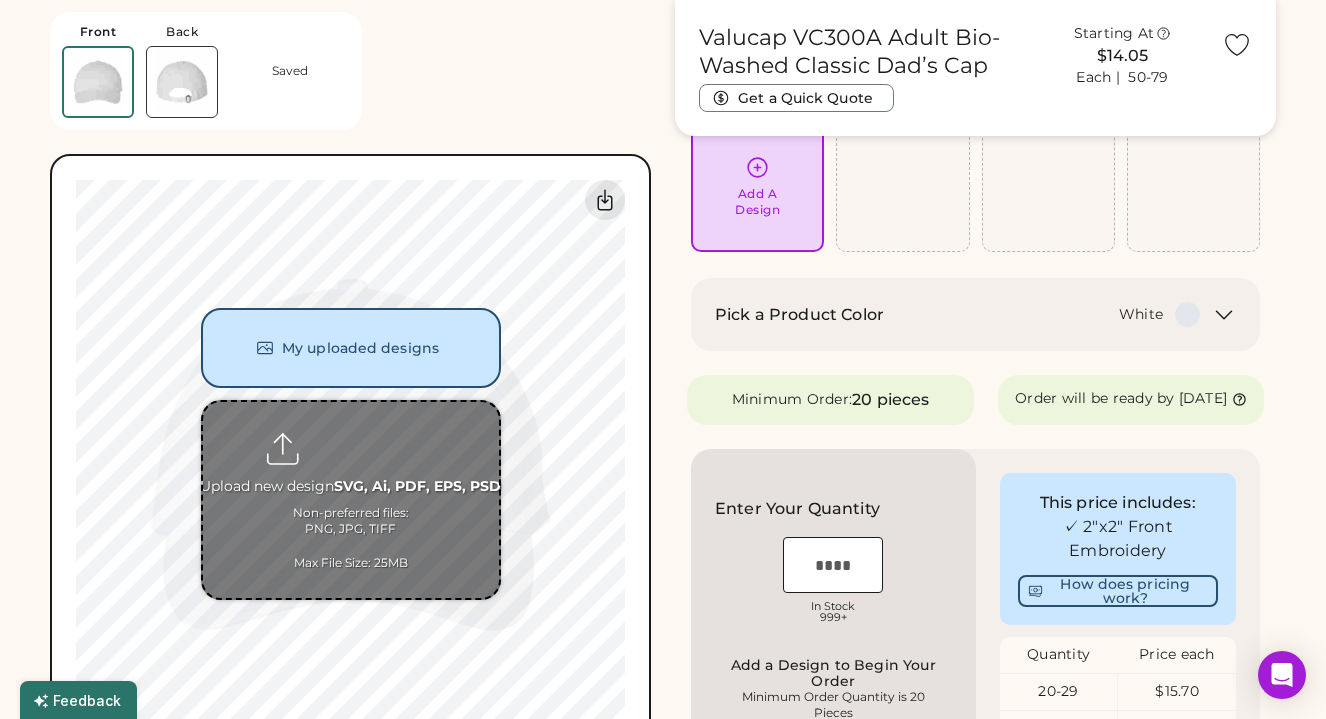 click at bounding box center [351, 500] 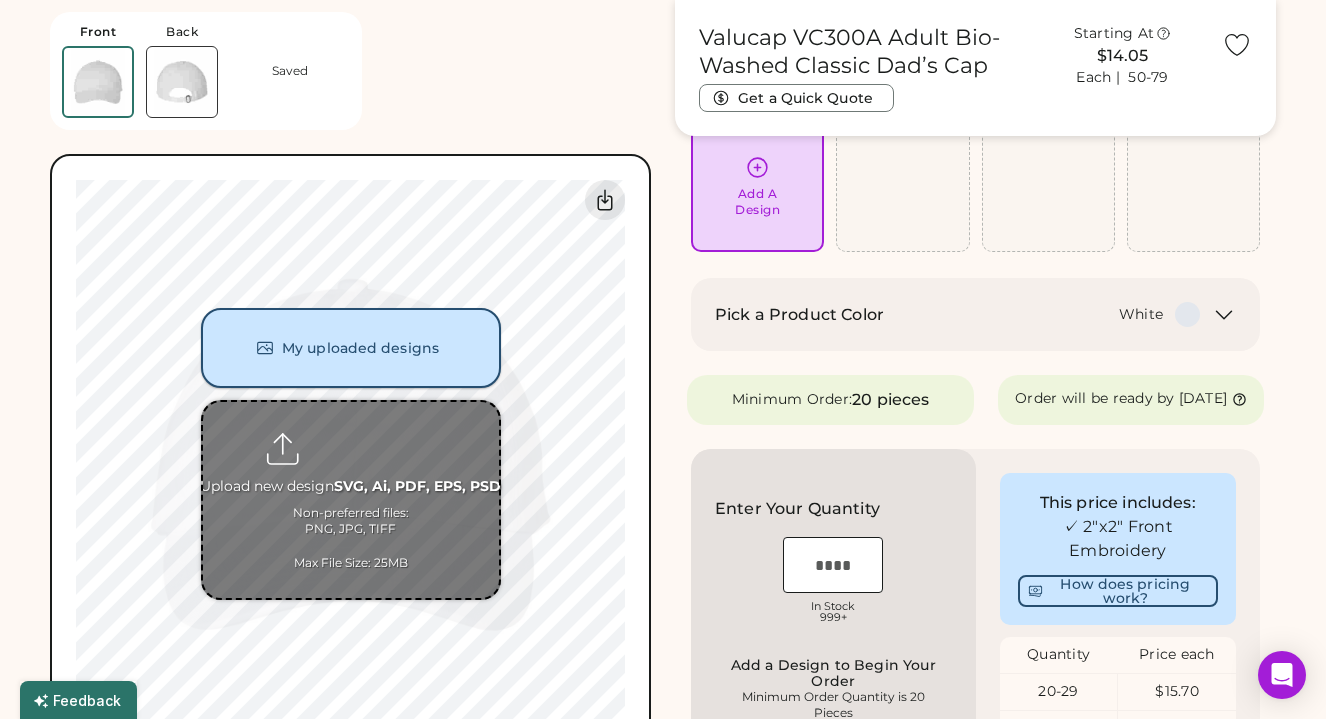 click on "My uploaded designs" at bounding box center [351, 348] 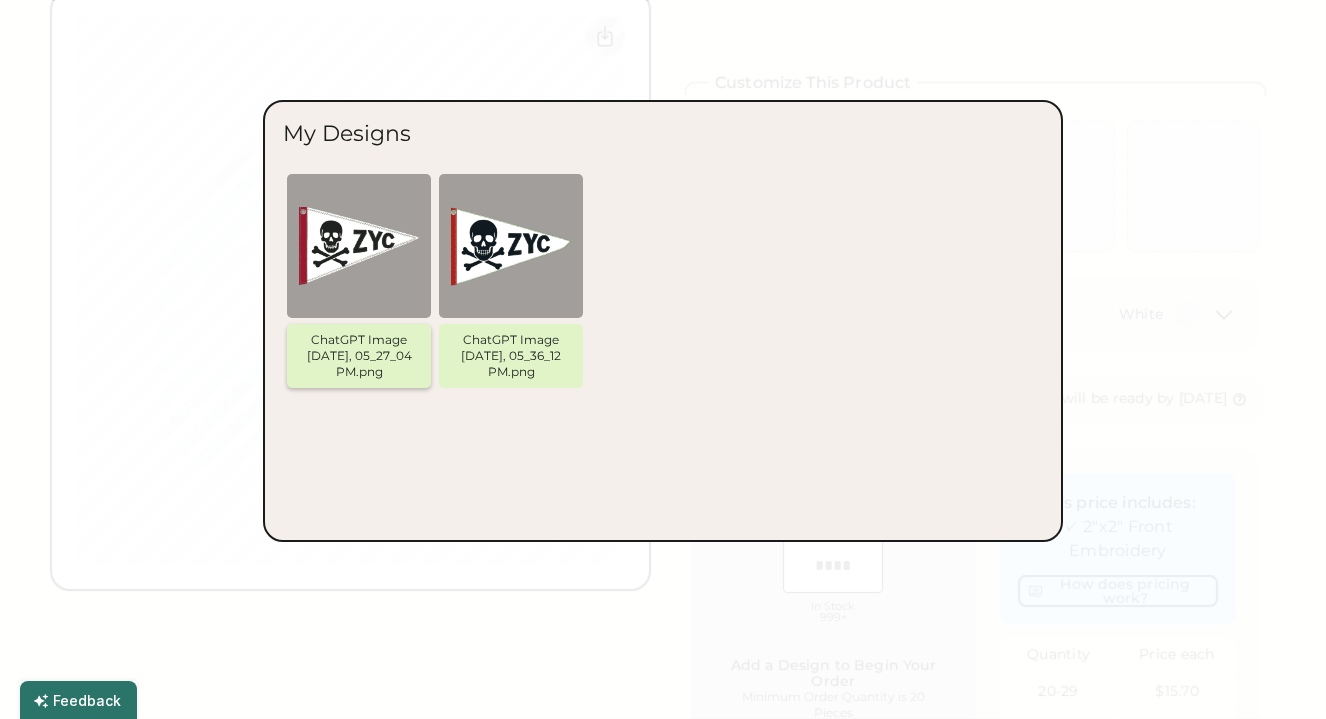 click at bounding box center [359, 246] 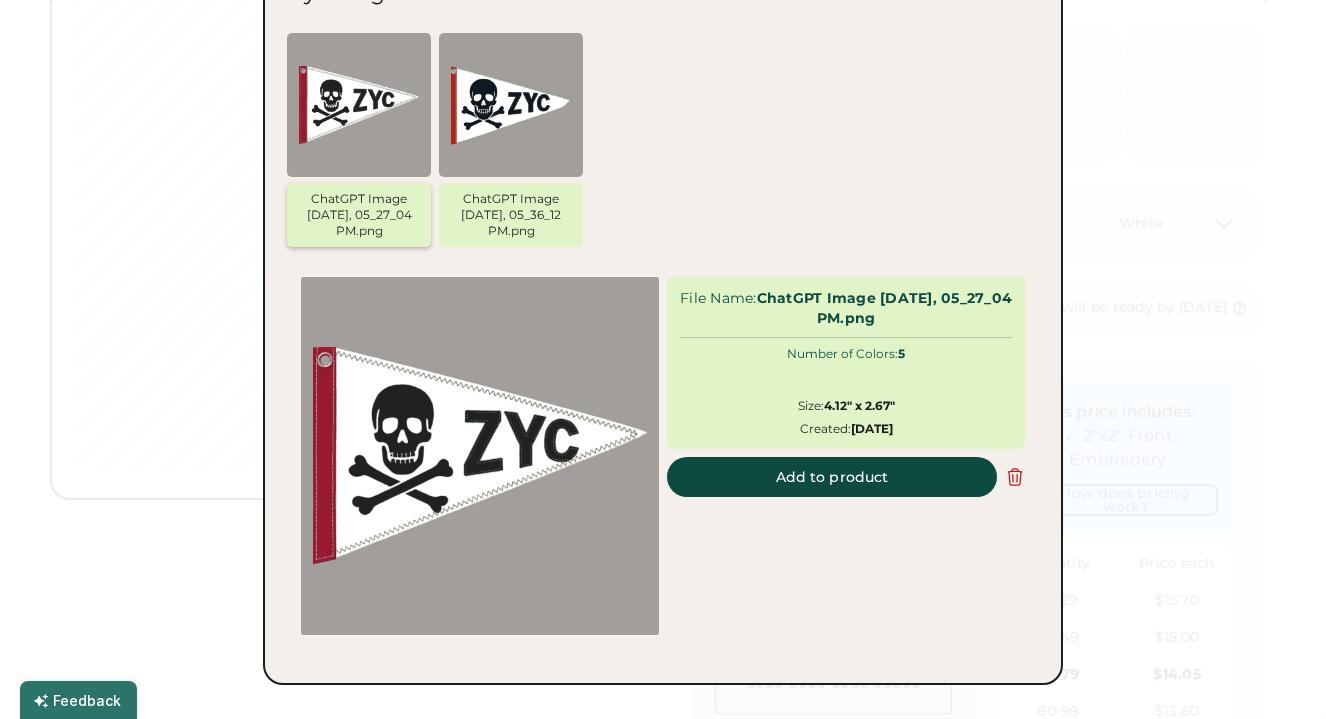 scroll, scrollTop: 276, scrollLeft: 0, axis: vertical 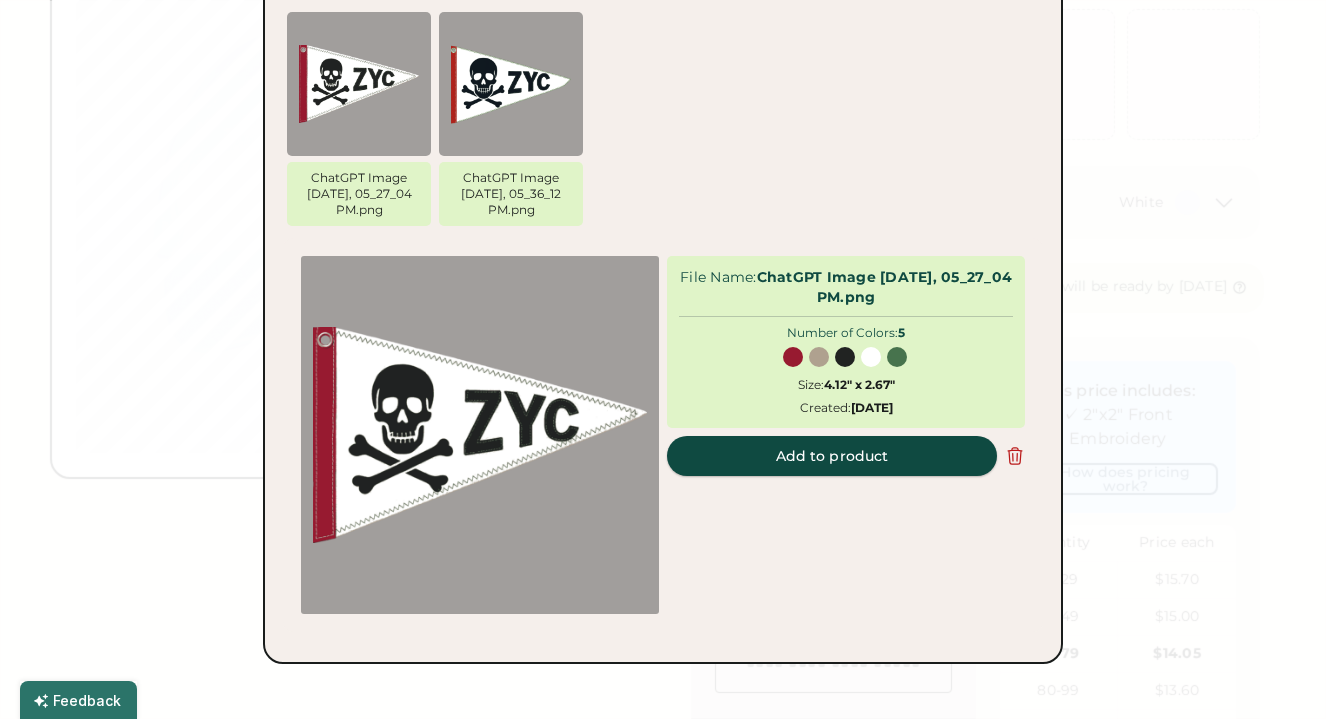 click on "Add to product" at bounding box center [832, 456] 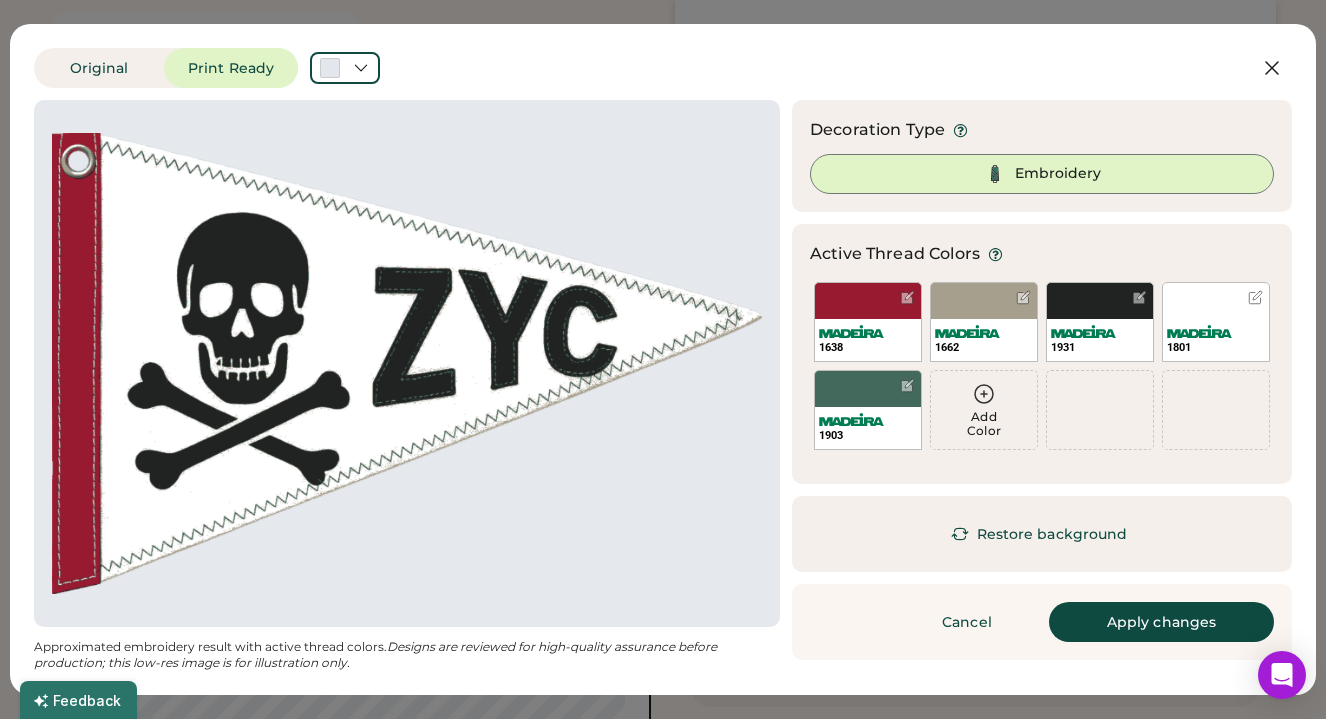 scroll, scrollTop: 347, scrollLeft: 0, axis: vertical 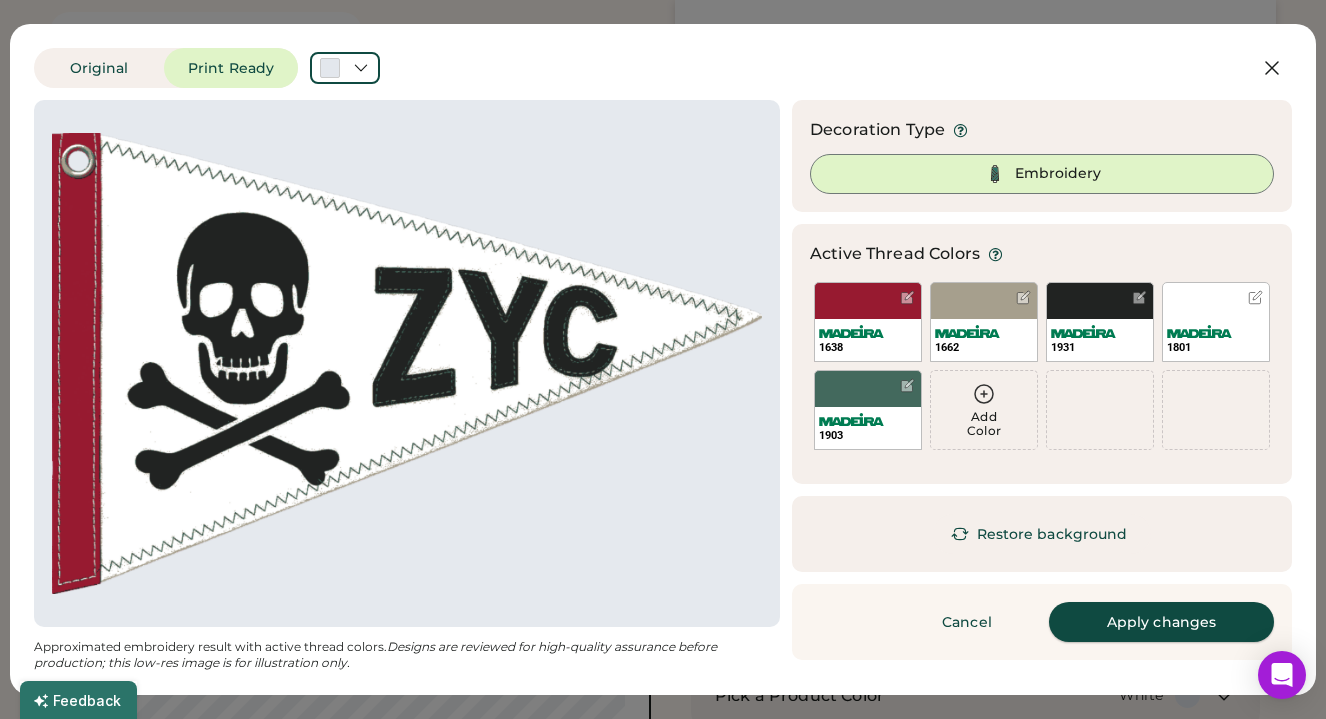 click on "Apply changes" at bounding box center (1161, 622) 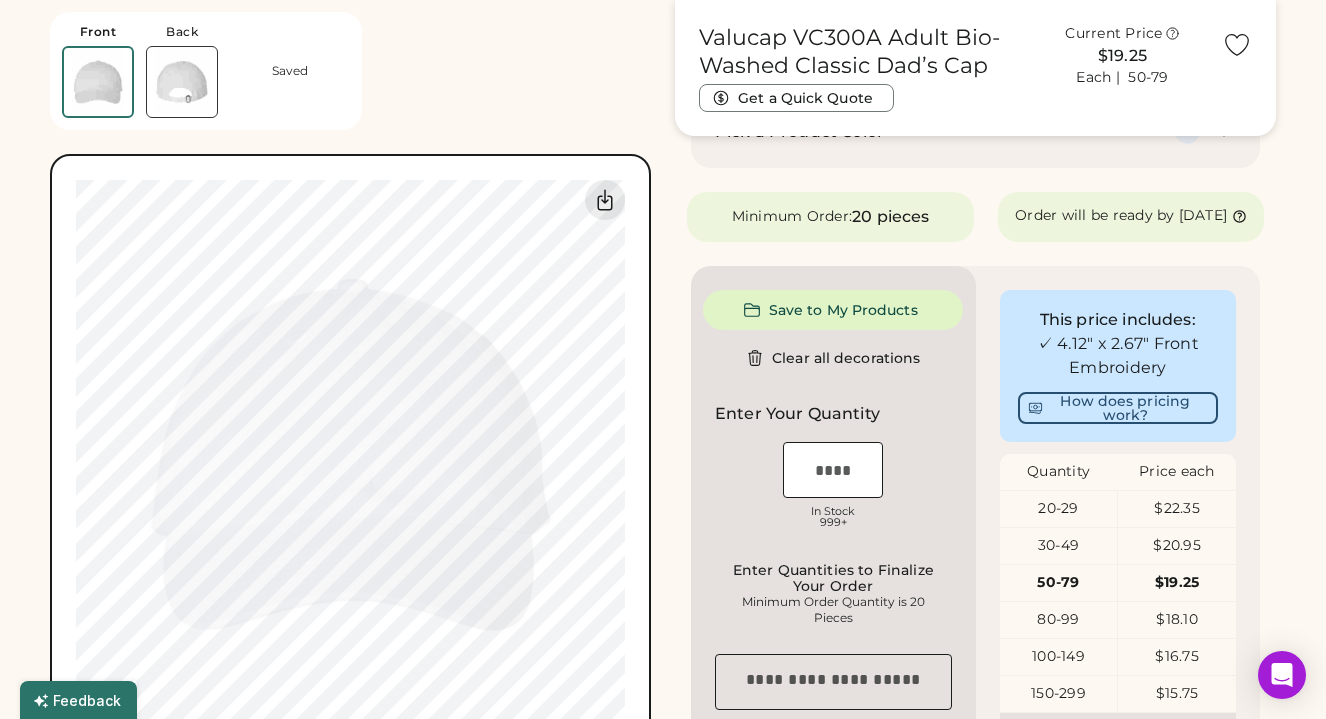 type on "****" 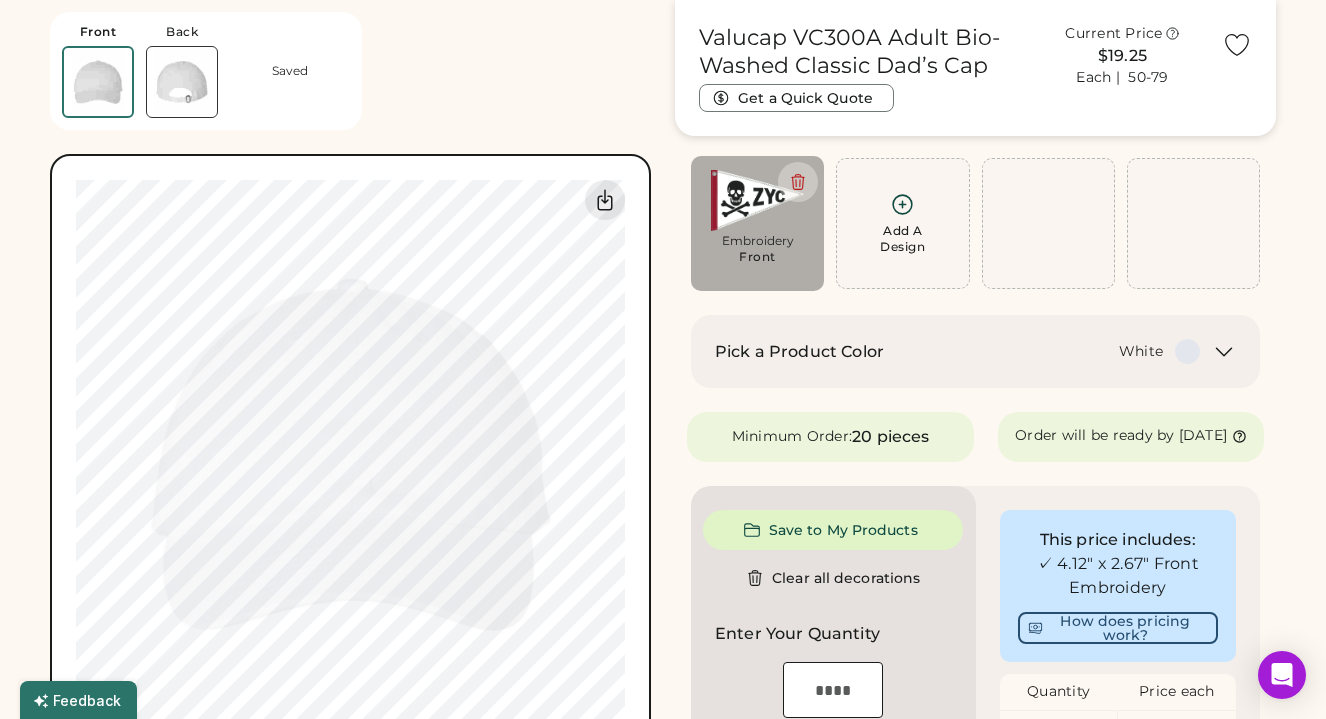 scroll, scrollTop: 139, scrollLeft: 0, axis: vertical 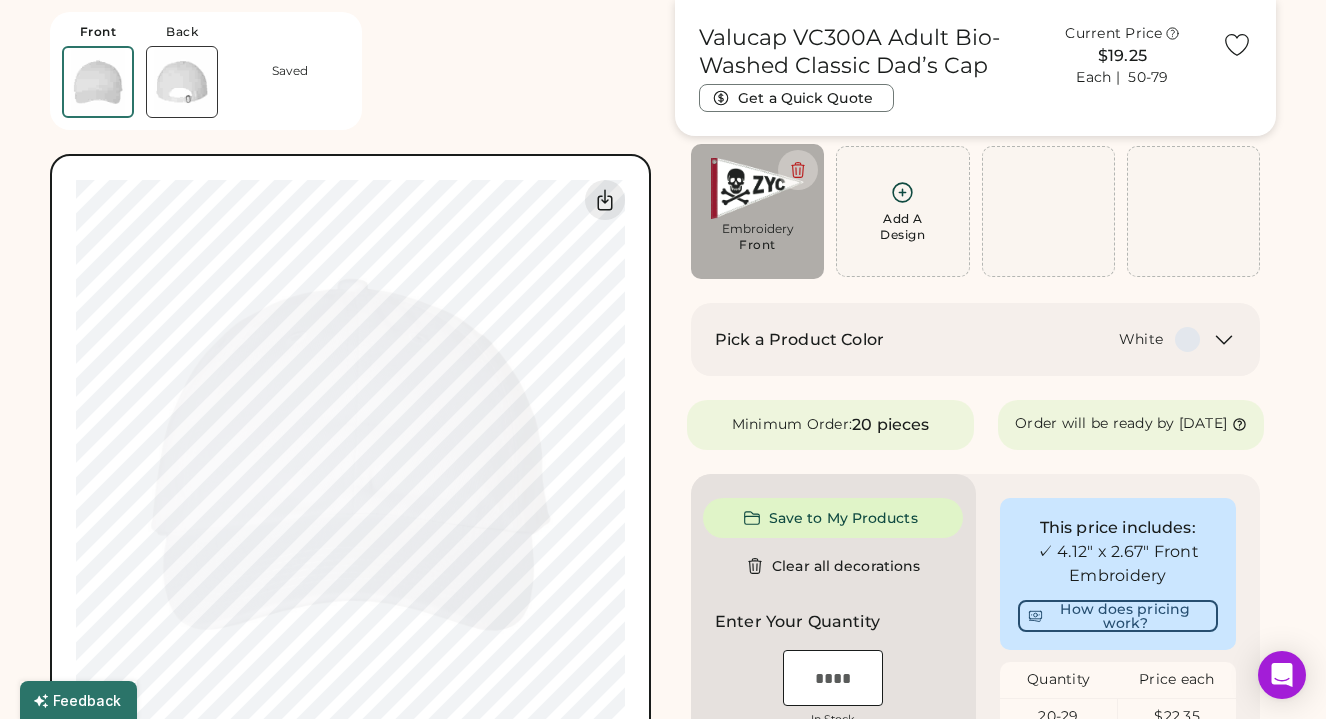 type on "****" 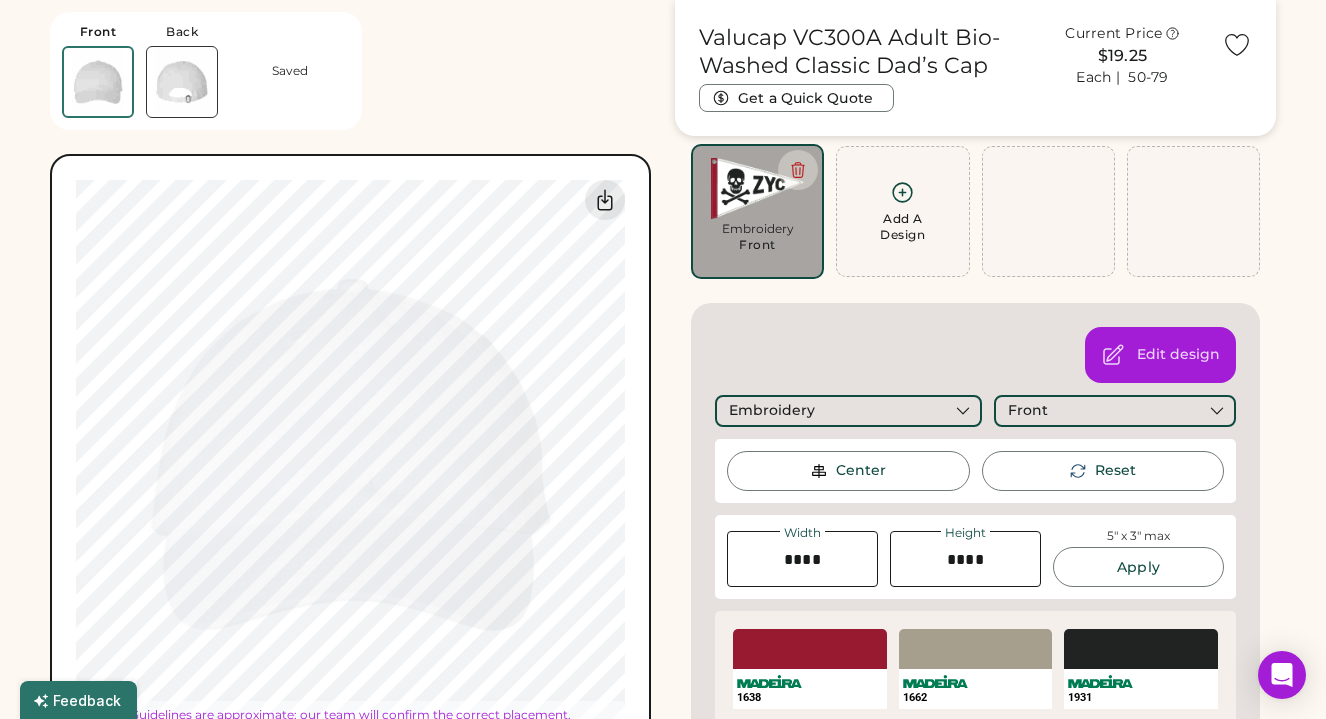 type on "****" 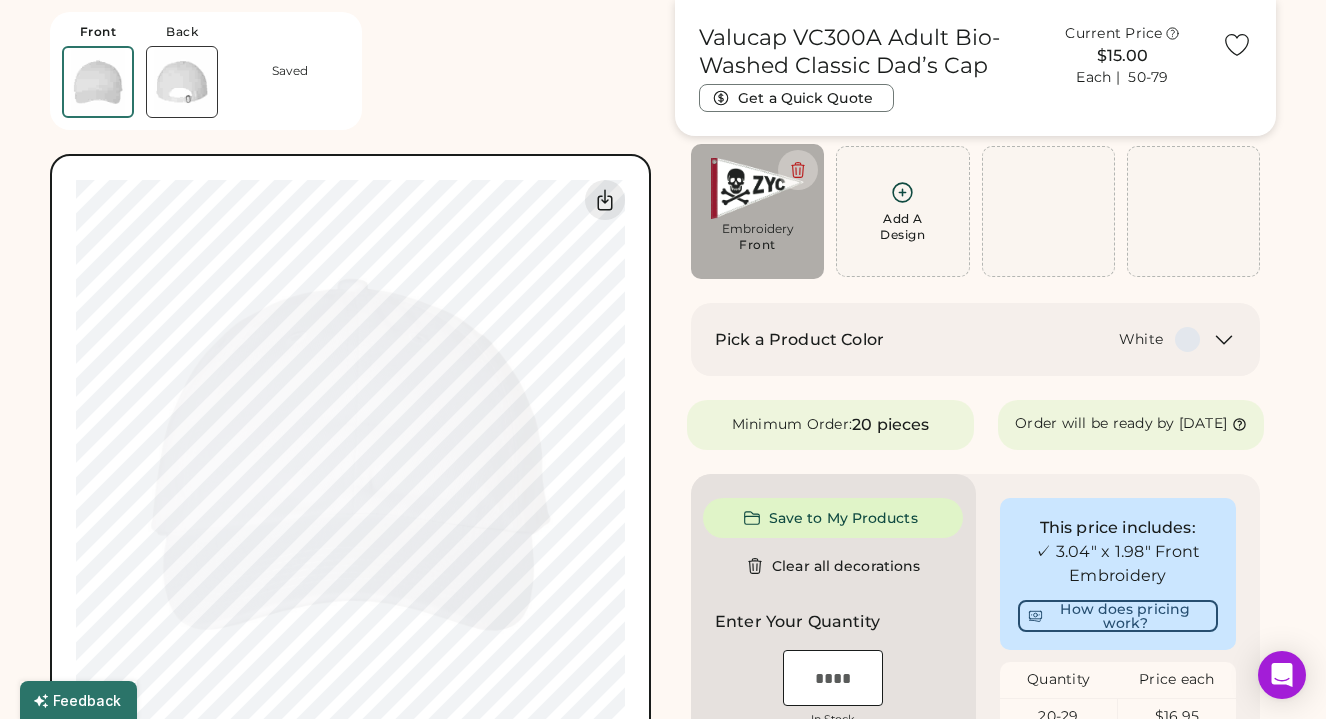 type on "****" 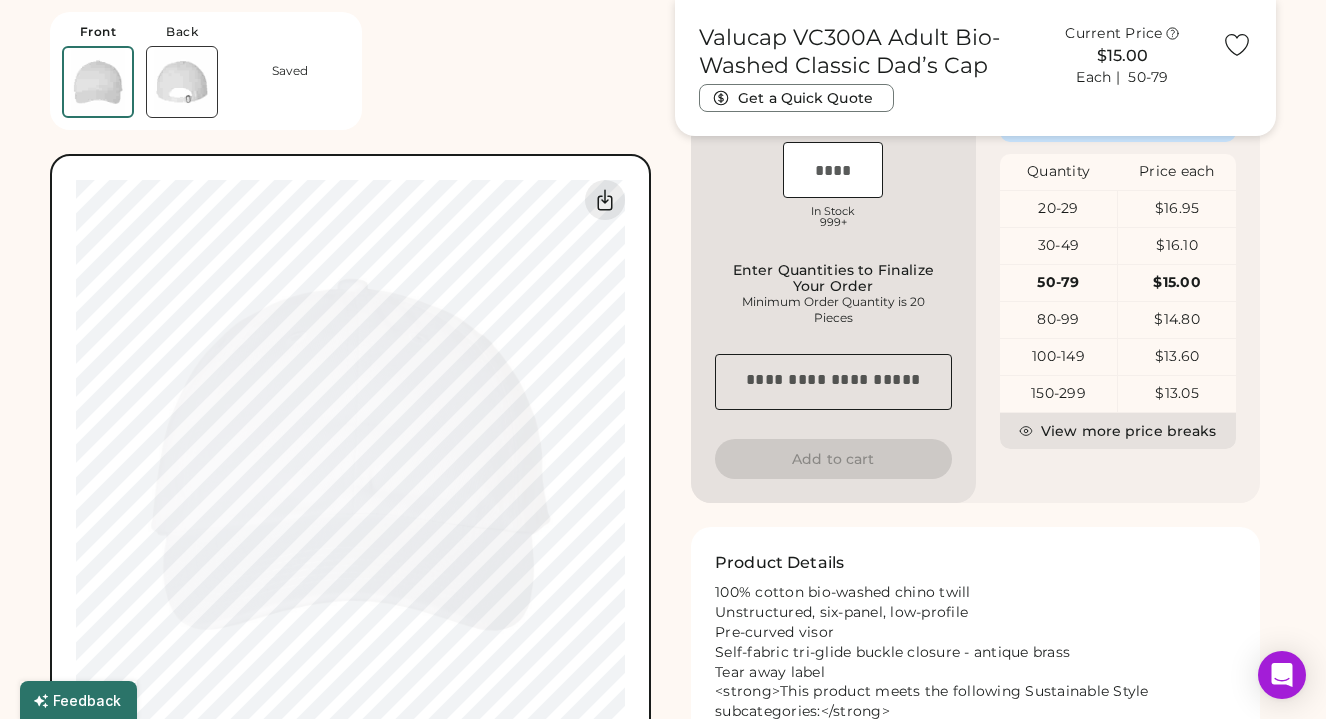 scroll, scrollTop: 637, scrollLeft: 0, axis: vertical 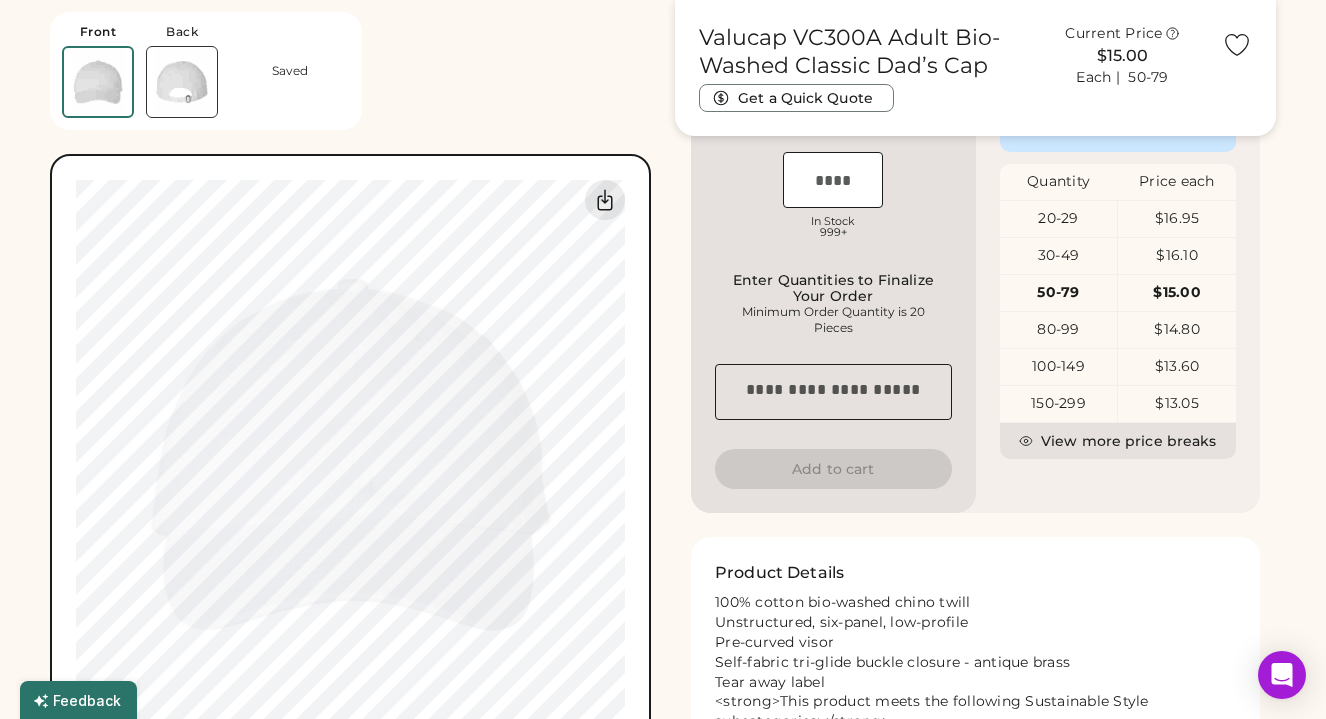 click at bounding box center [833, 392] 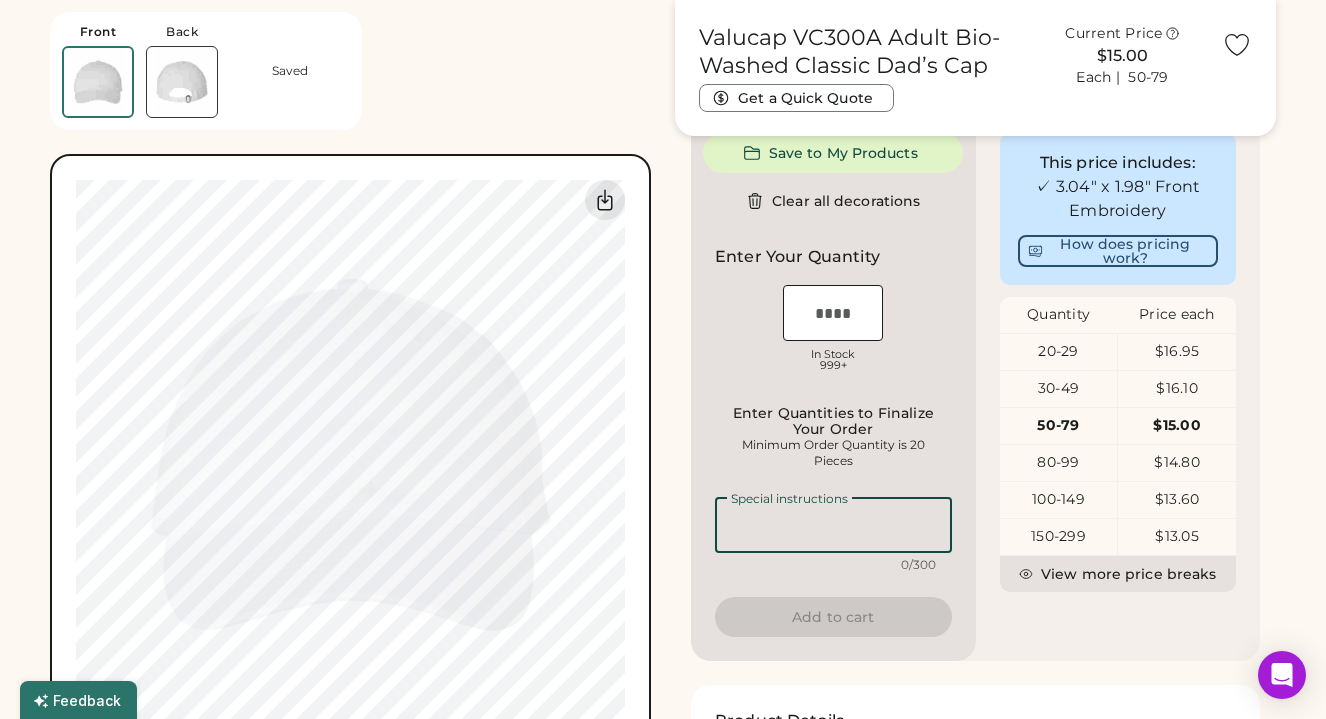 scroll, scrollTop: 478, scrollLeft: 0, axis: vertical 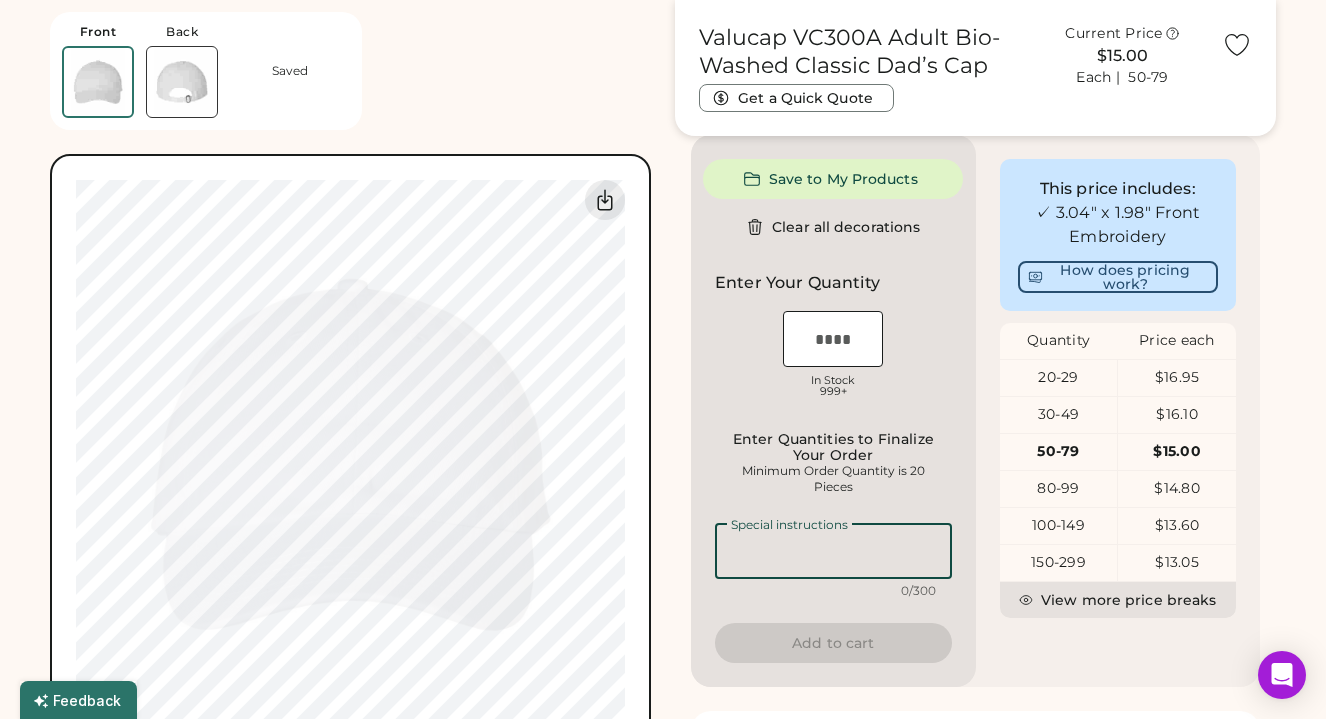 click on "30-49" at bounding box center (1059, 415) 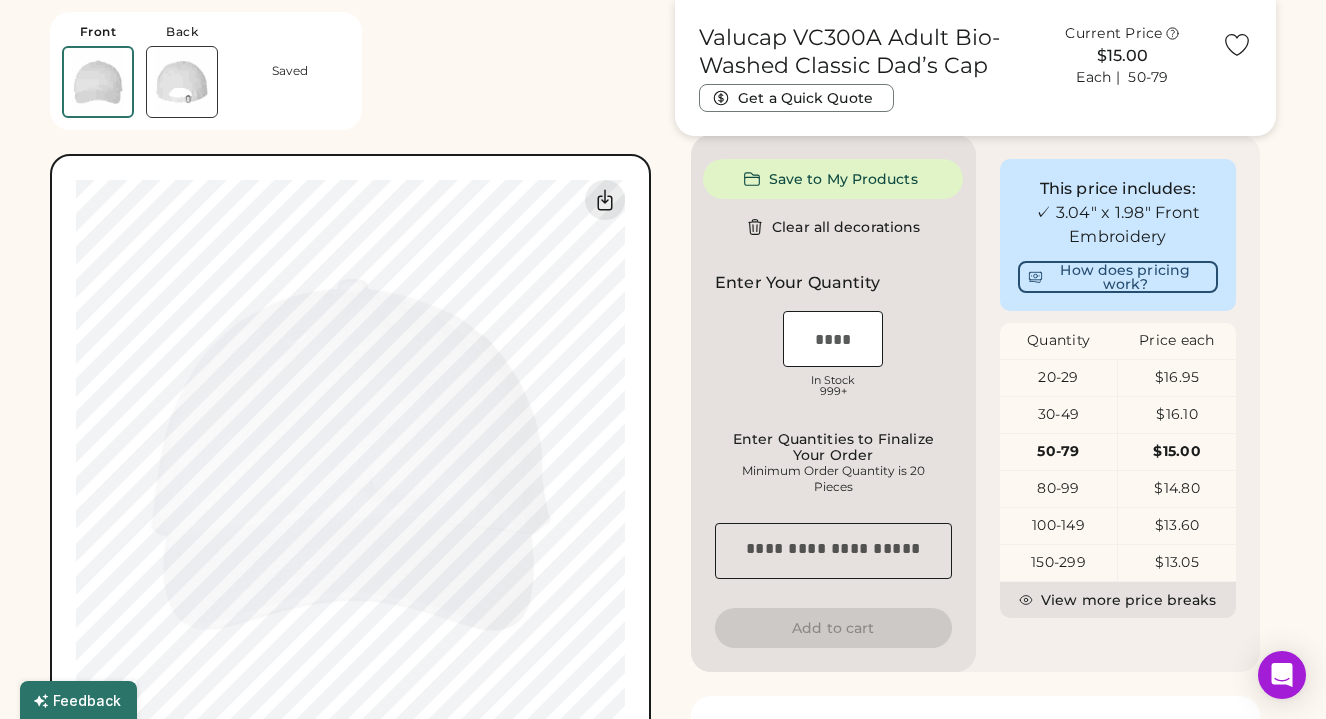 click on "30-49" at bounding box center (1059, 415) 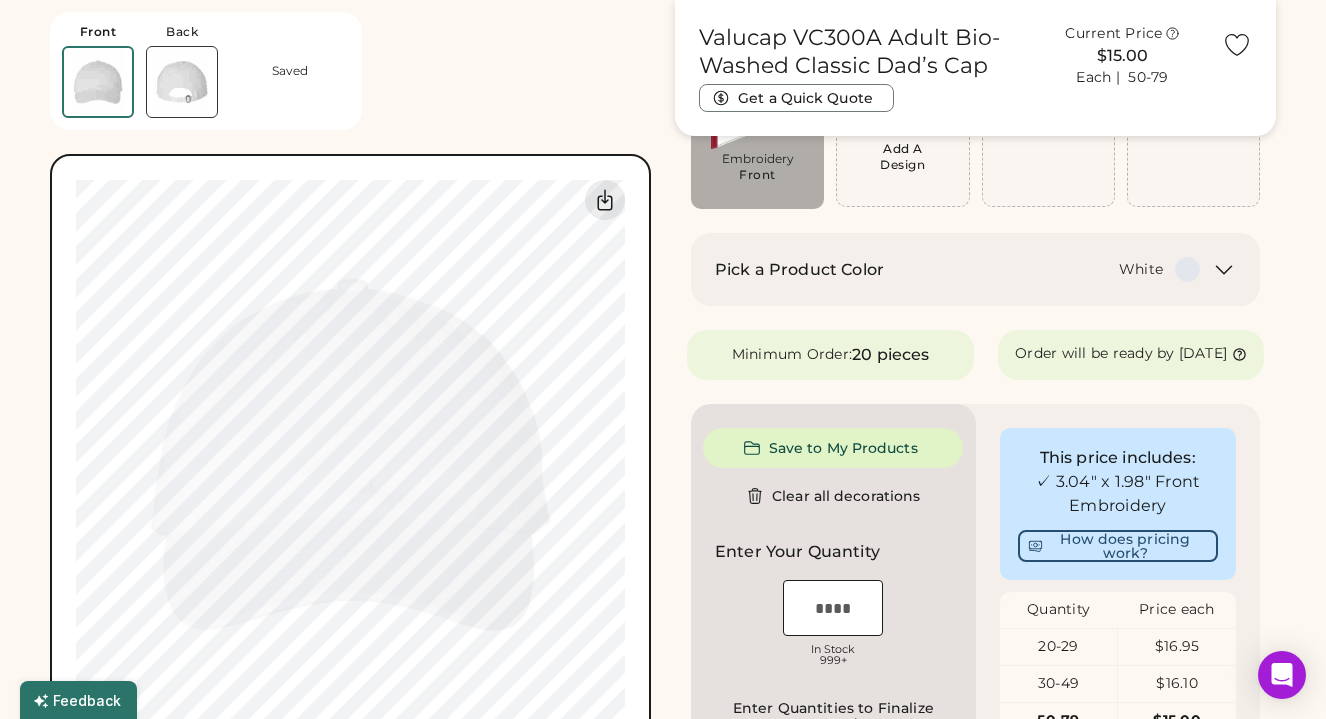 scroll, scrollTop: 207, scrollLeft: 0, axis: vertical 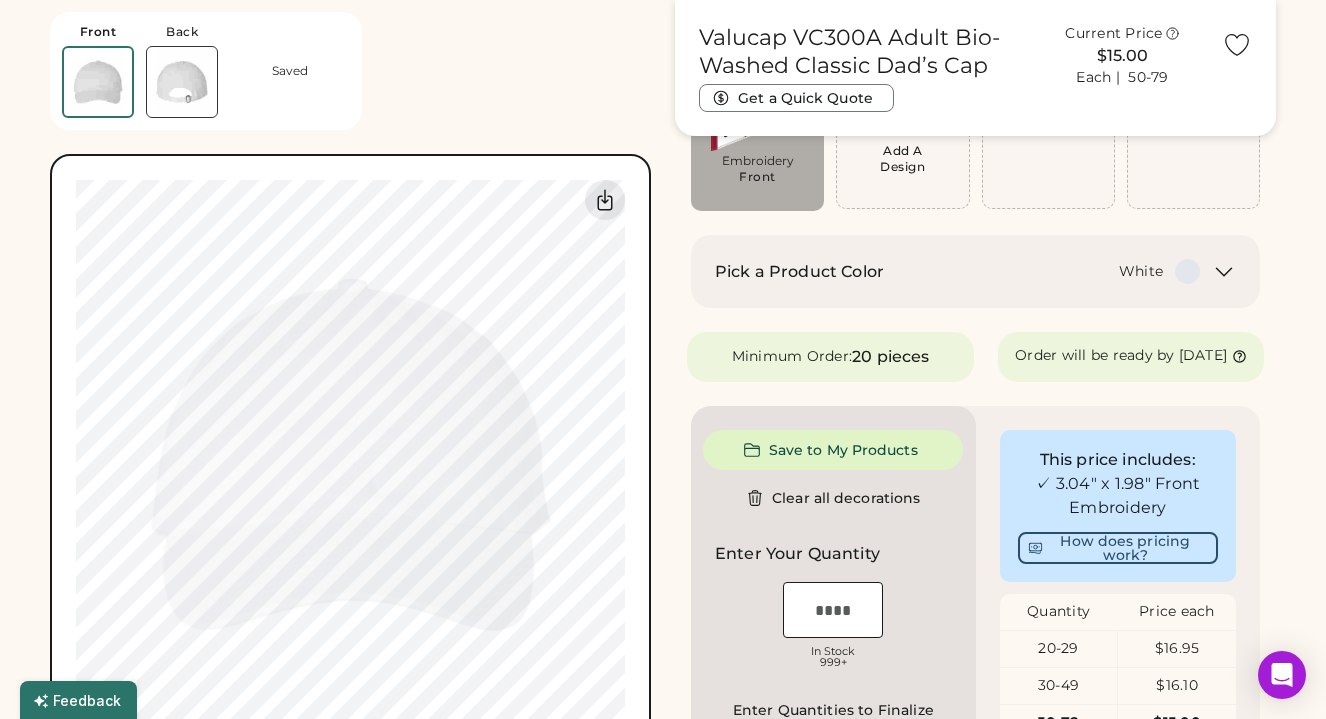 click on "White" at bounding box center (1054, 271) 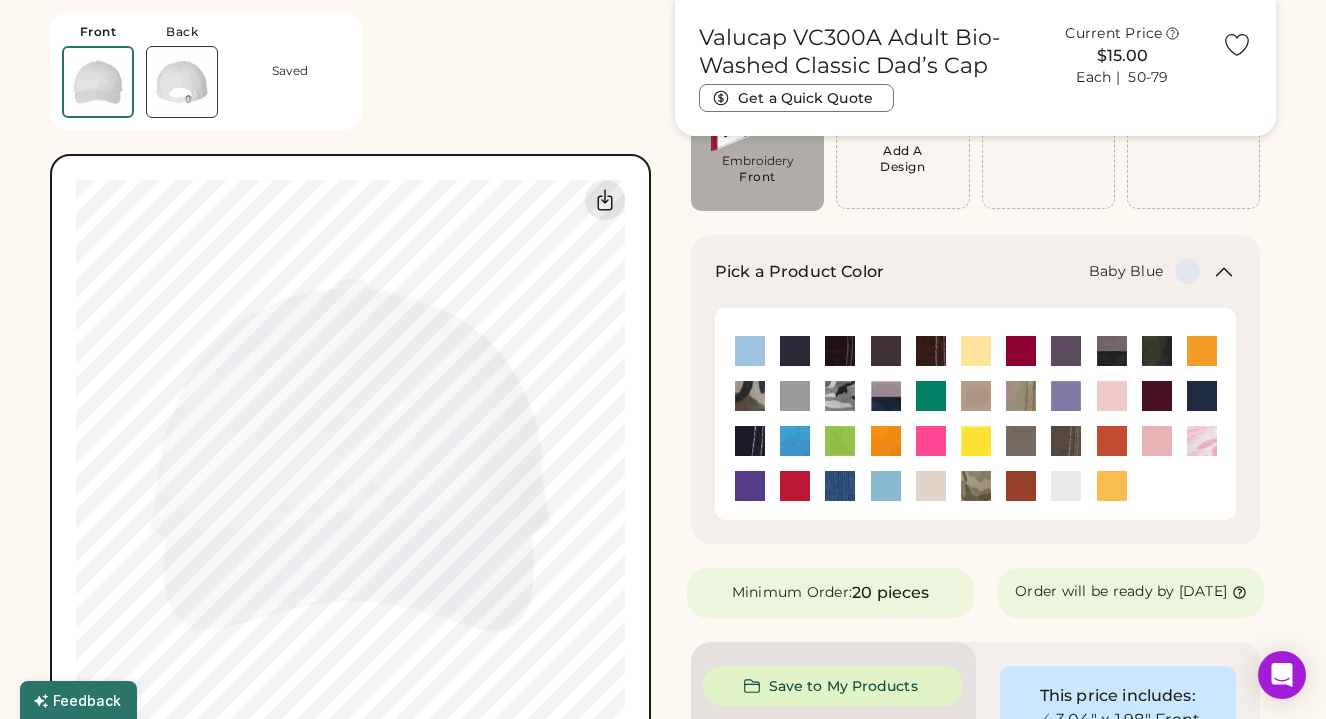 click at bounding box center (750, 351) 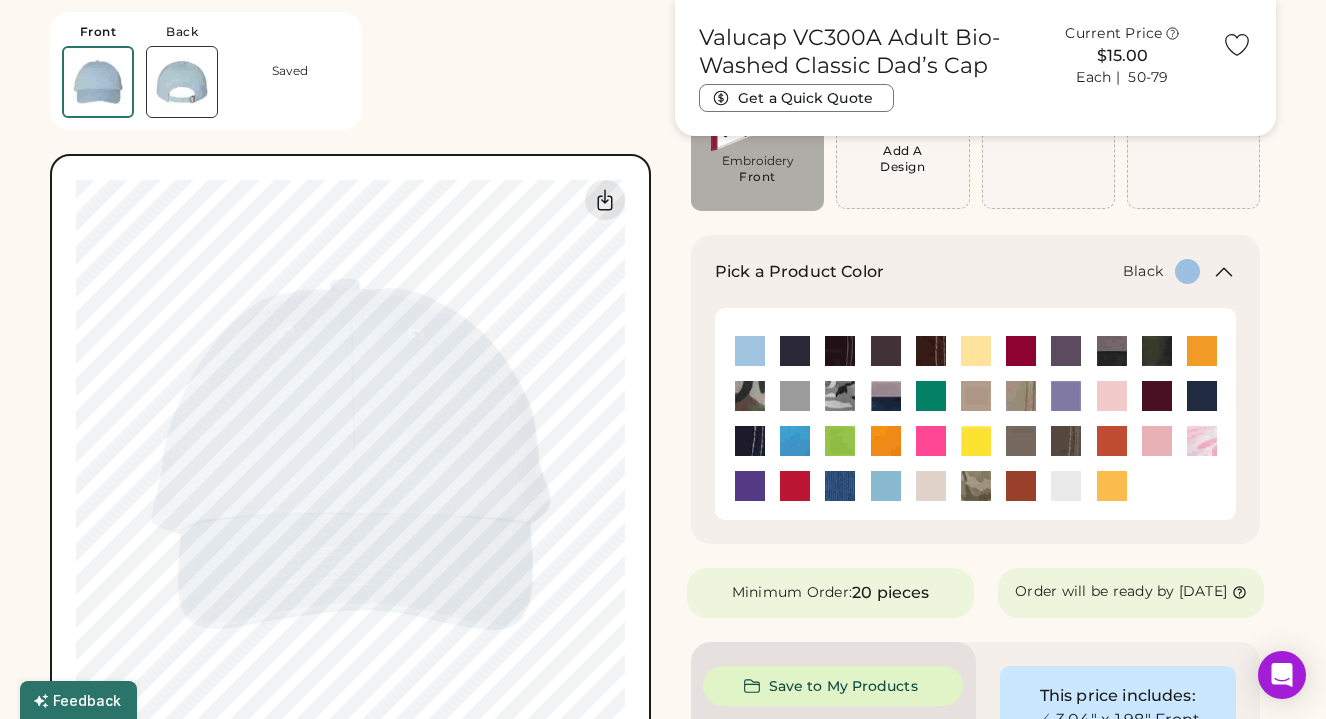 click at bounding box center (795, 351) 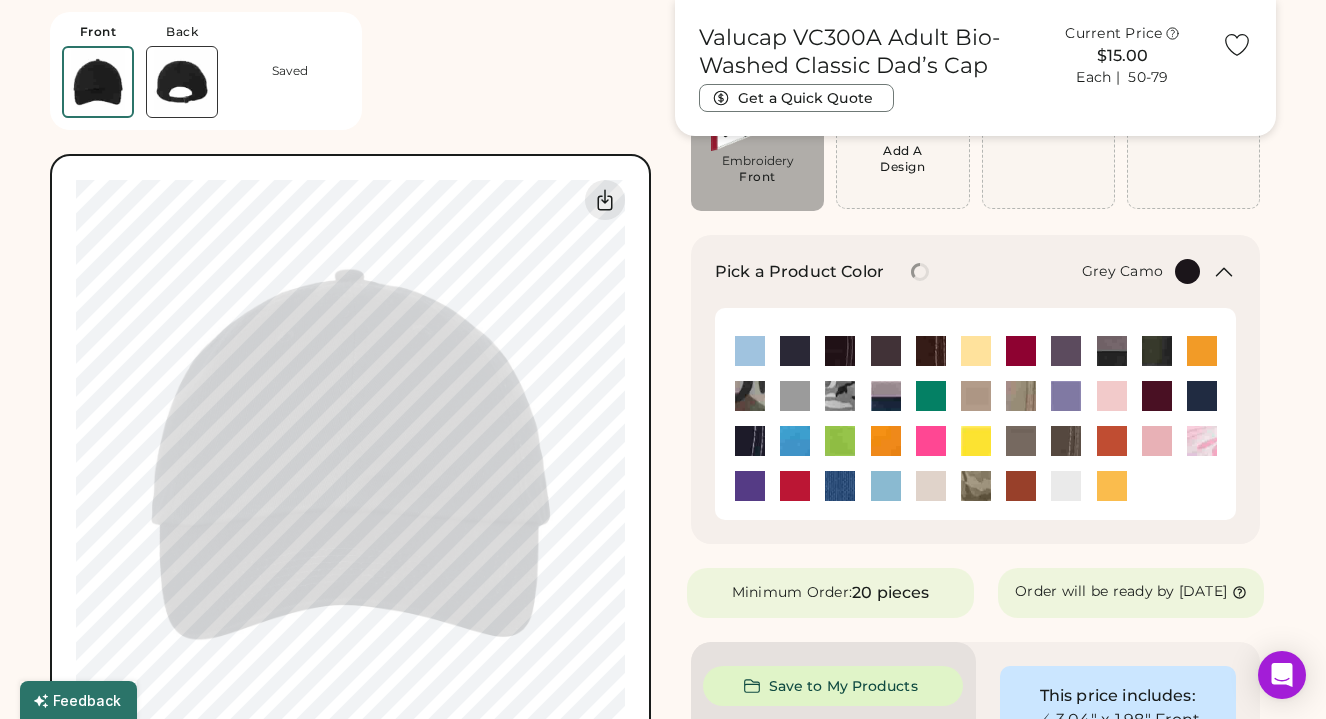 click at bounding box center (840, 396) 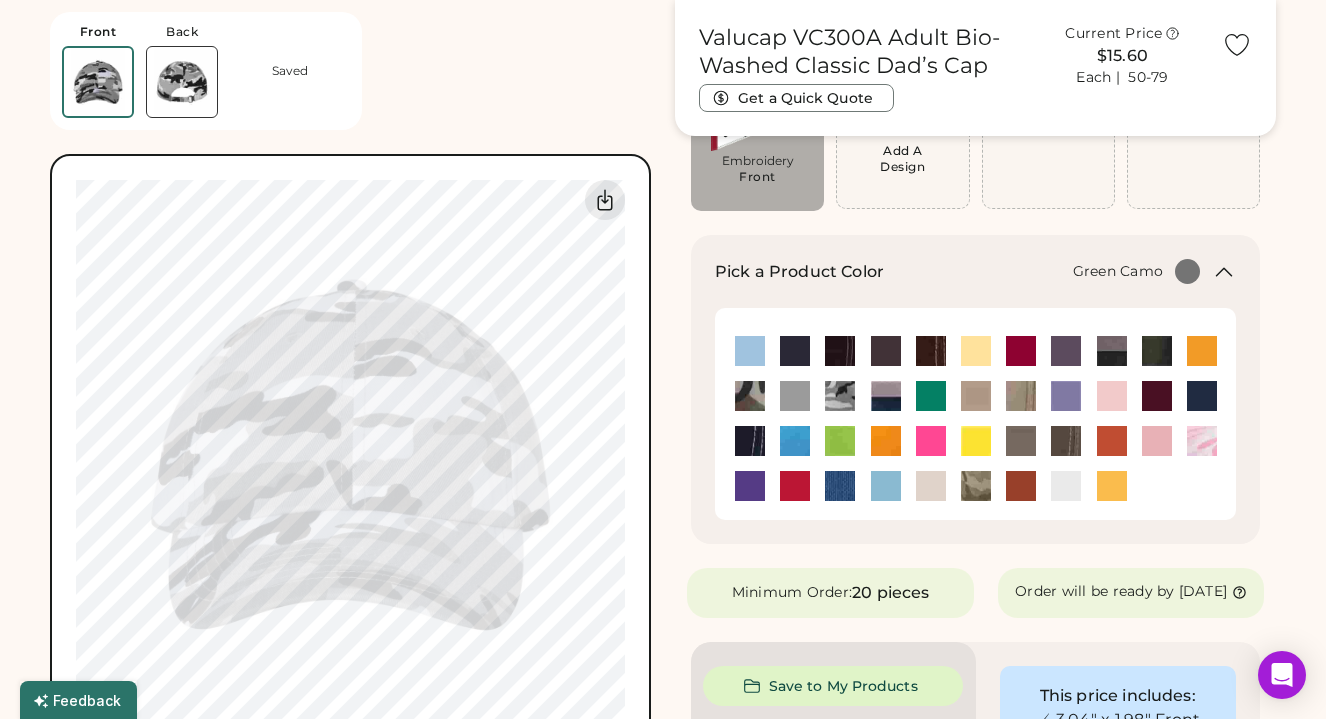 click at bounding box center [749, 396] 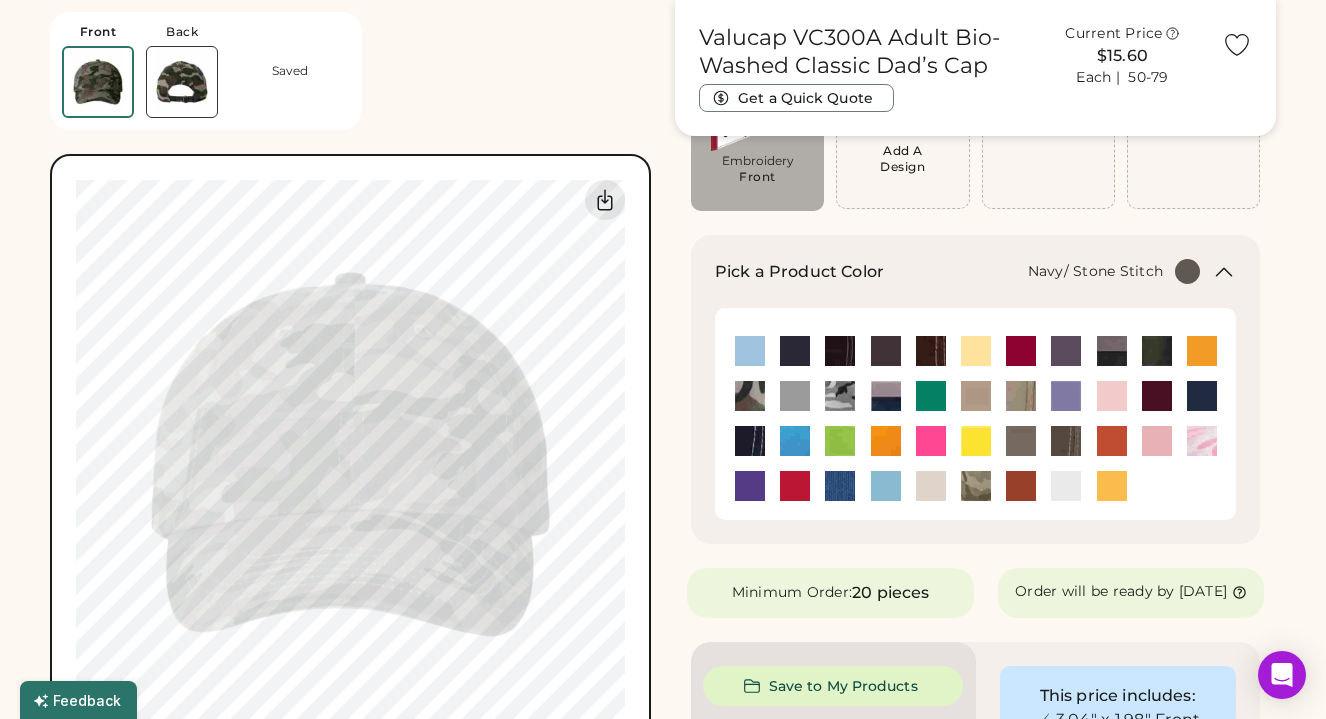 click at bounding box center (750, 441) 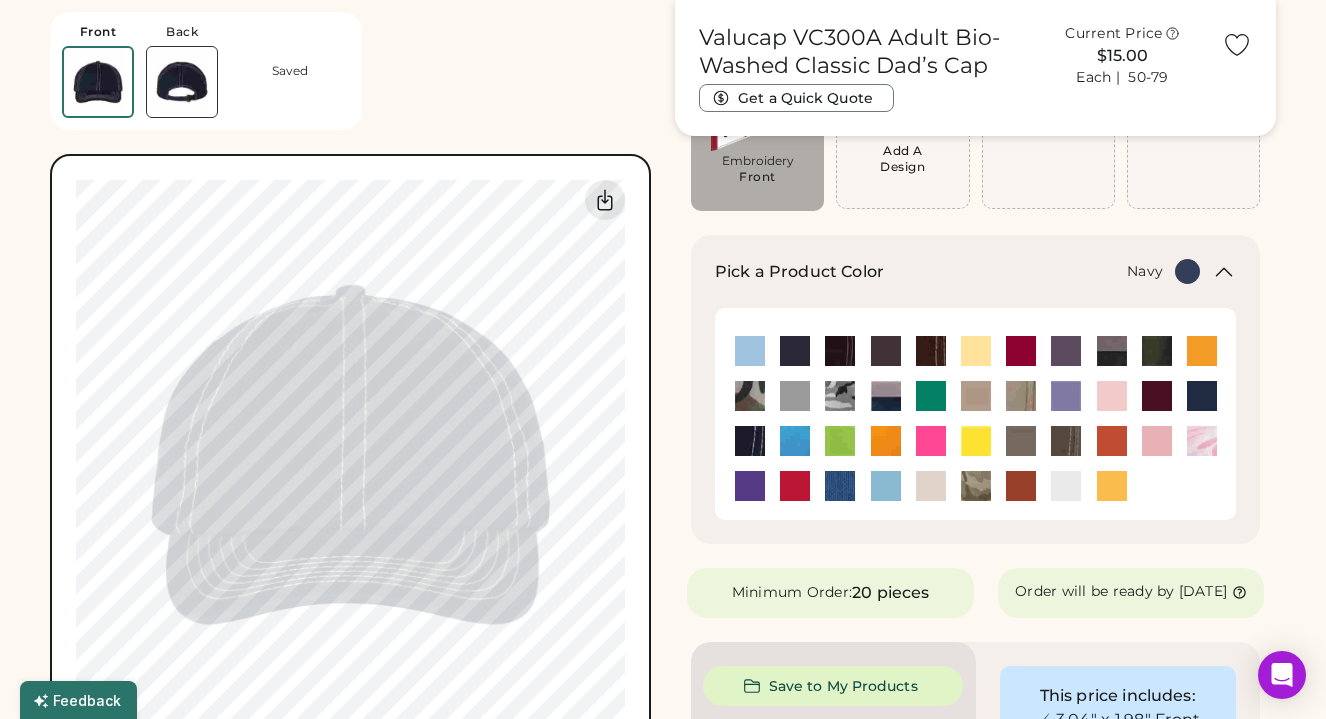 click at bounding box center [1202, 396] 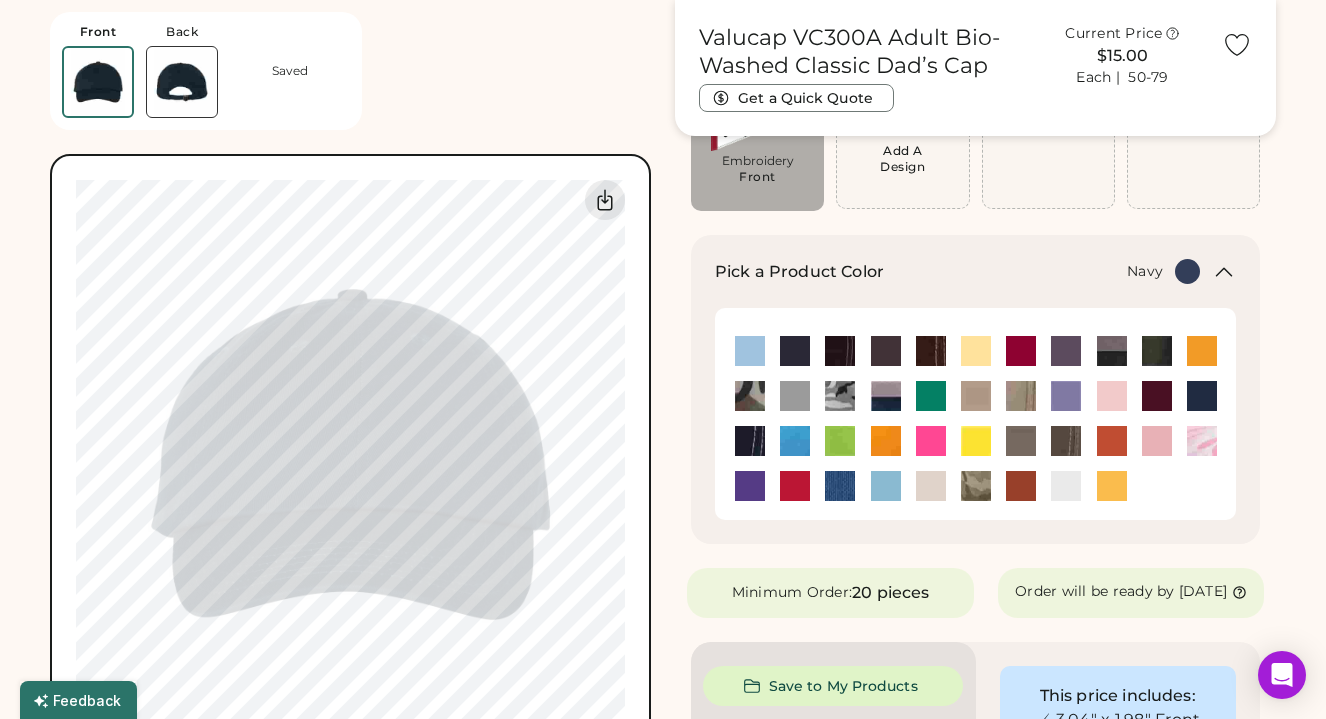 click on "Embroidery" at bounding box center [757, 161] 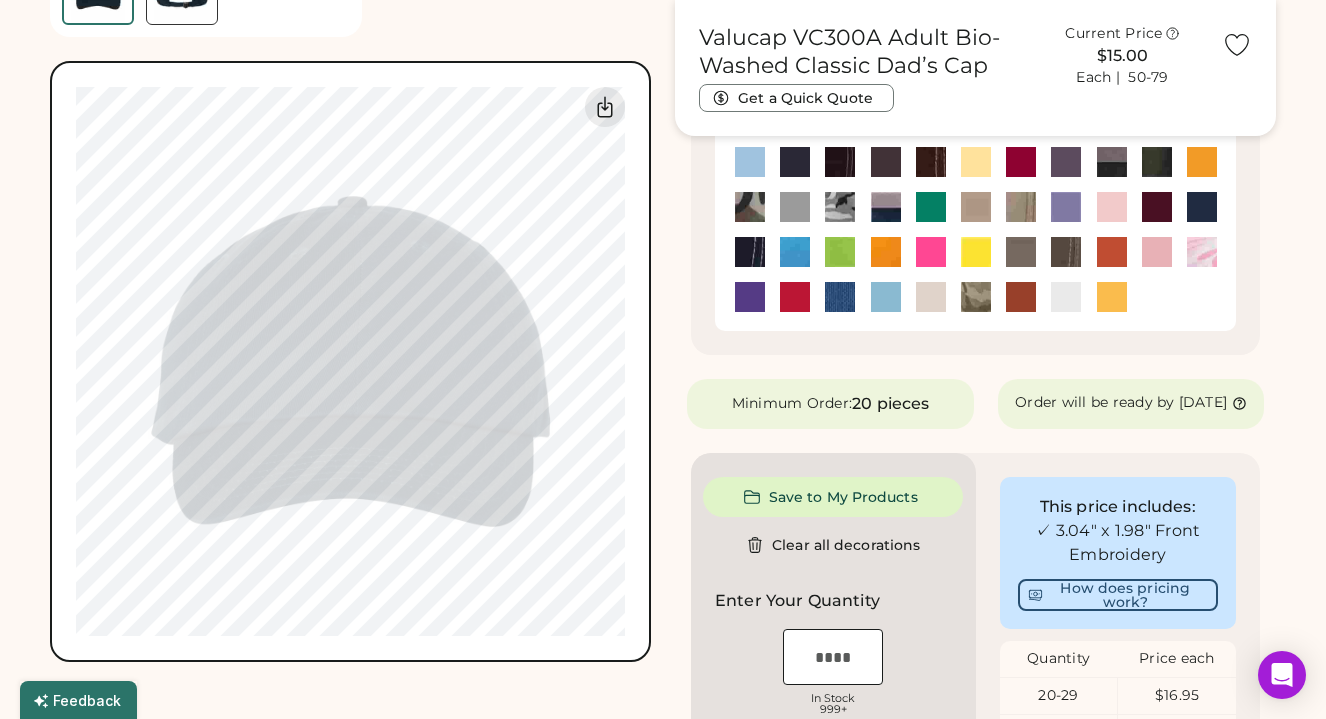 scroll, scrollTop: 958, scrollLeft: 0, axis: vertical 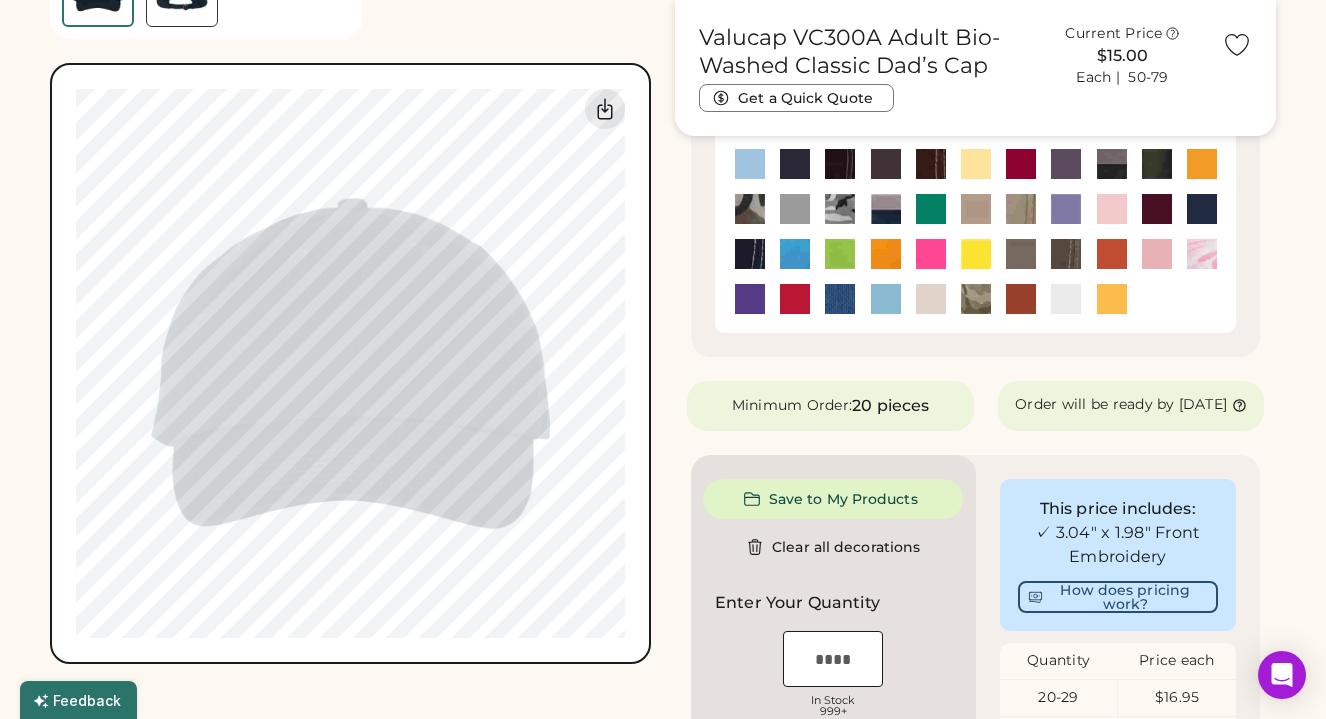 click on "Front Back Saved    My uploaded designs Upload new design
SVG, Ai, PDF, EPS, PSD Non-preferred files:
PNG, JPG, TIFF Max File Size: 25MB    Guidelines are approximate; our team will confirm the correct placement. 0% 0%" at bounding box center (350, 286) 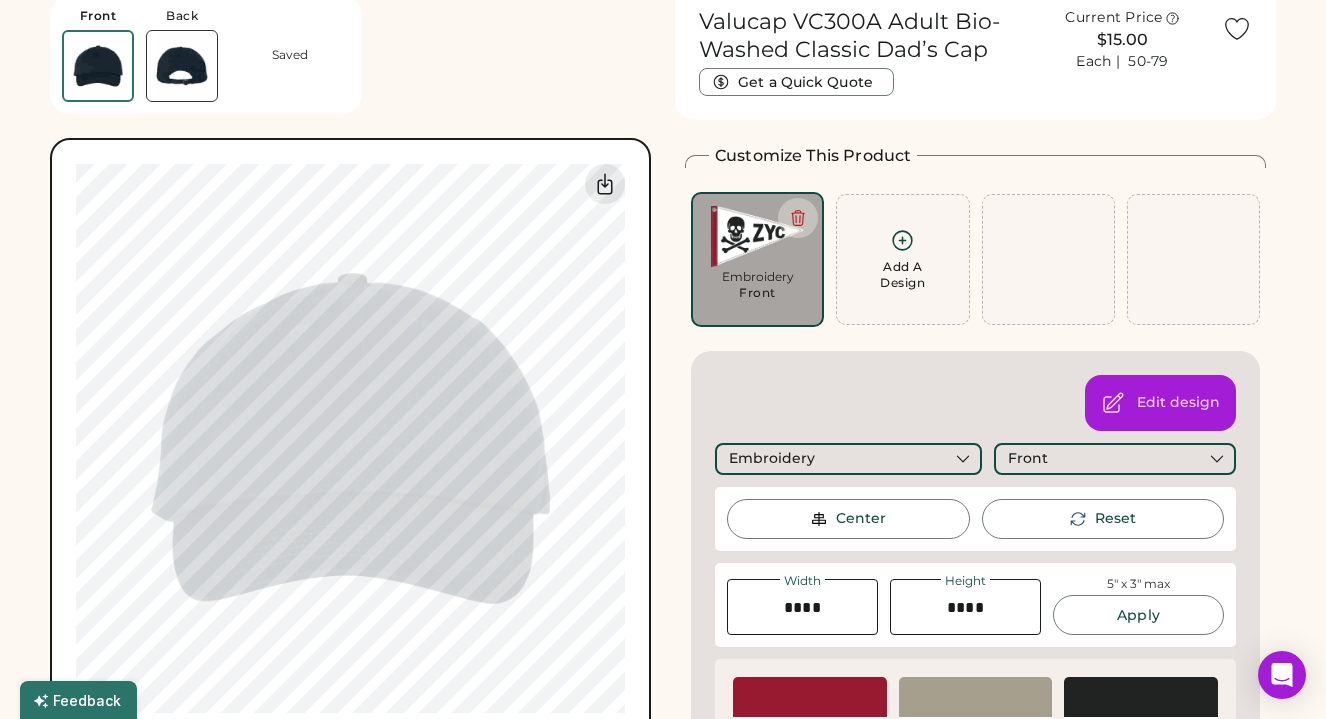 scroll, scrollTop: 0, scrollLeft: 0, axis: both 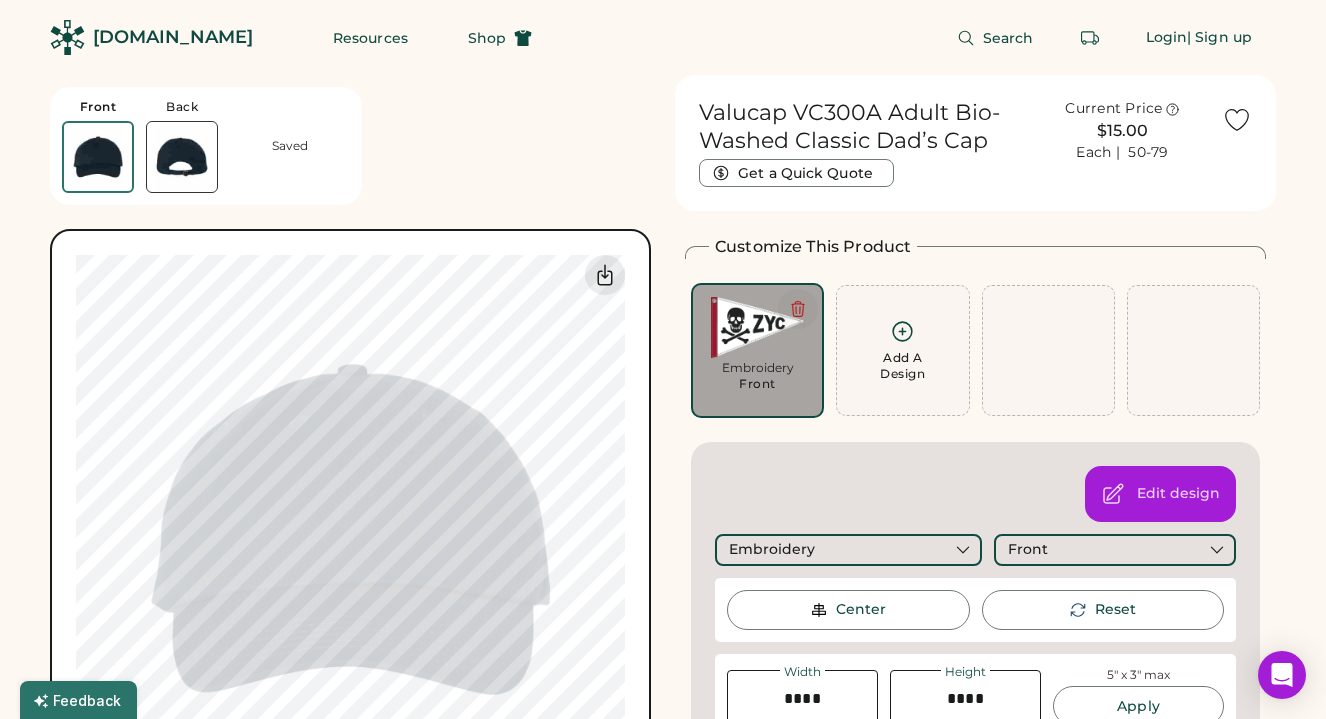 click at bounding box center (798, 309) 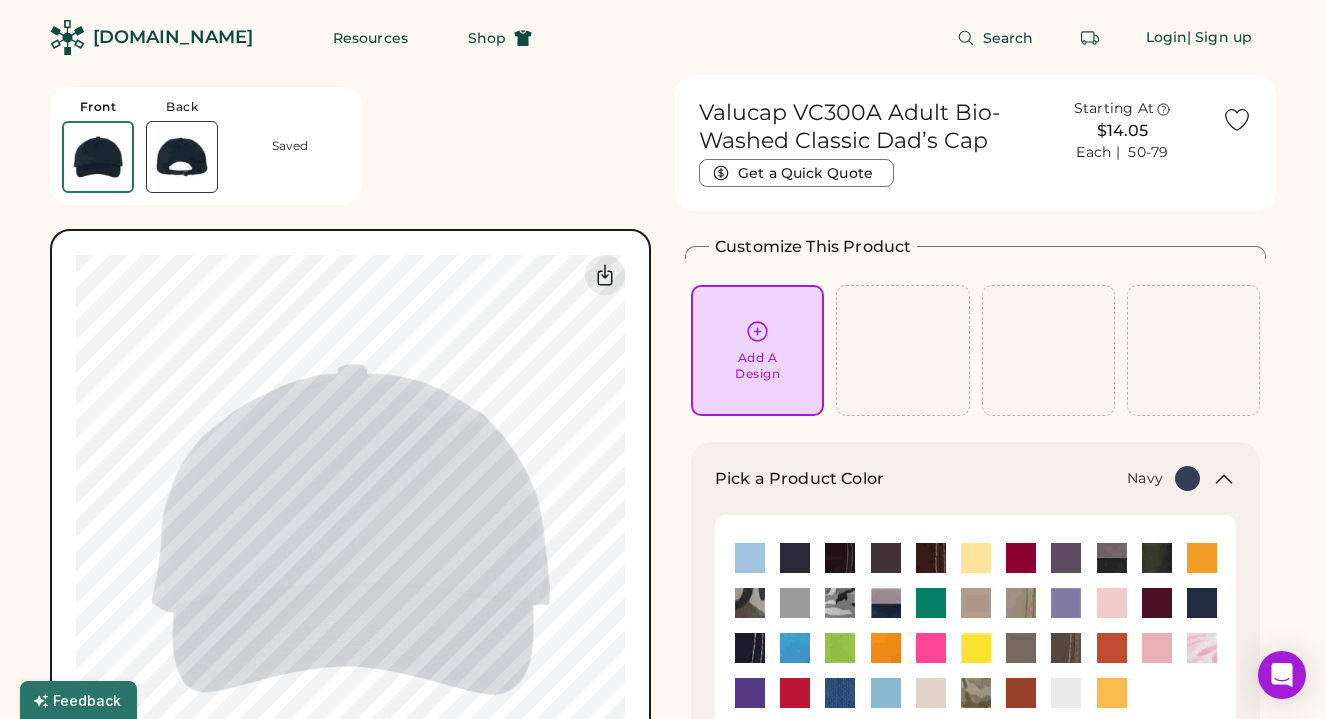 click on "Add A
Design" at bounding box center [757, 366] 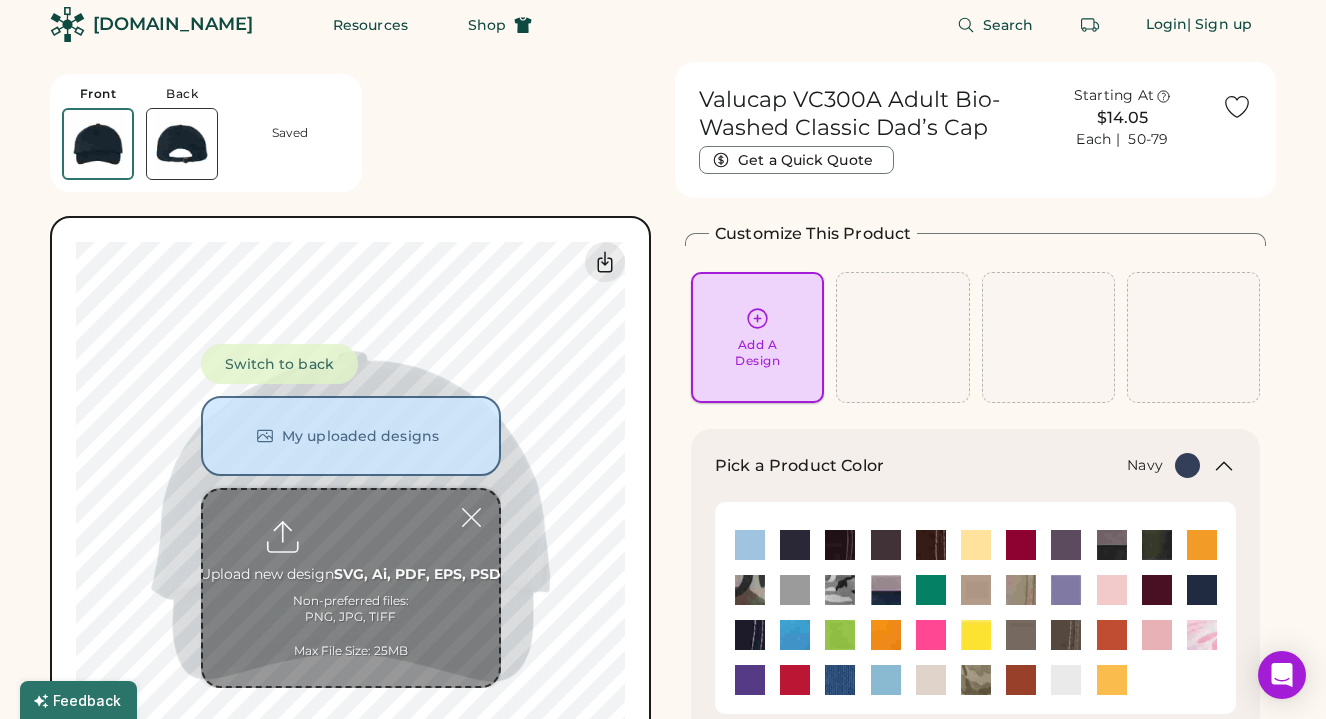 scroll, scrollTop: 75, scrollLeft: 0, axis: vertical 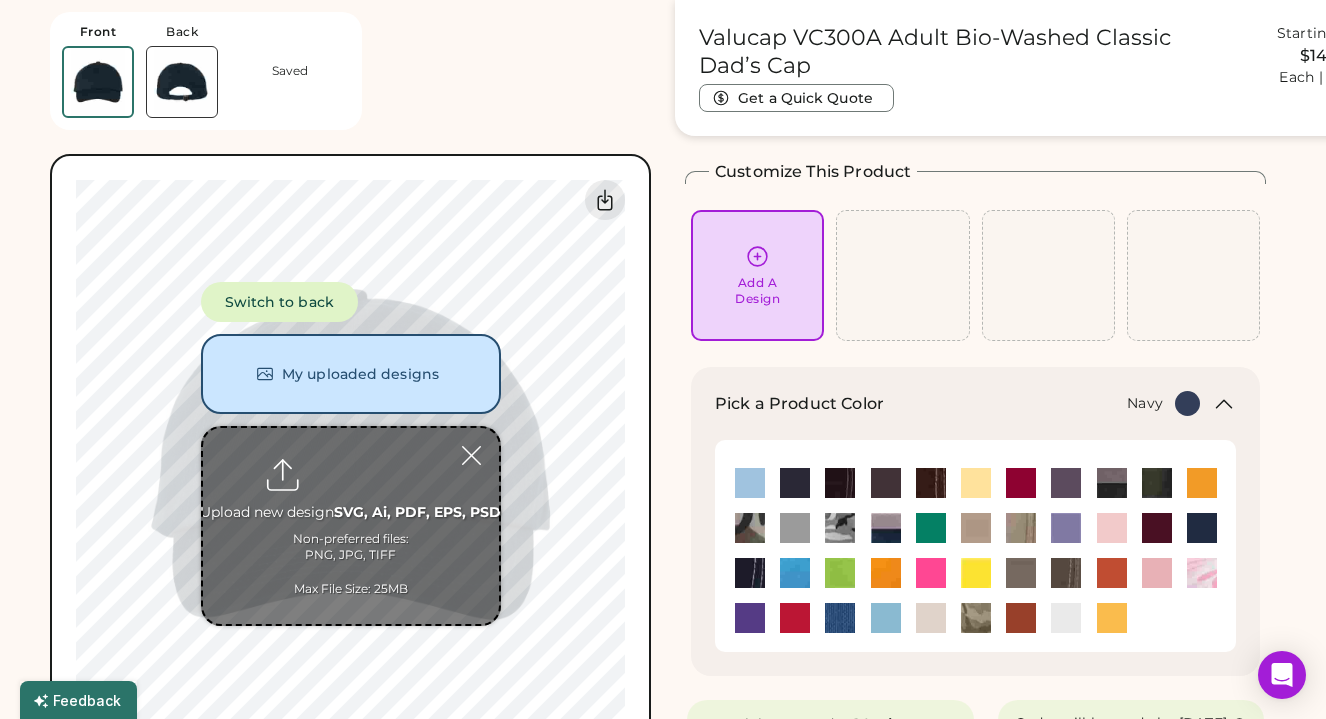 click at bounding box center (351, 526) 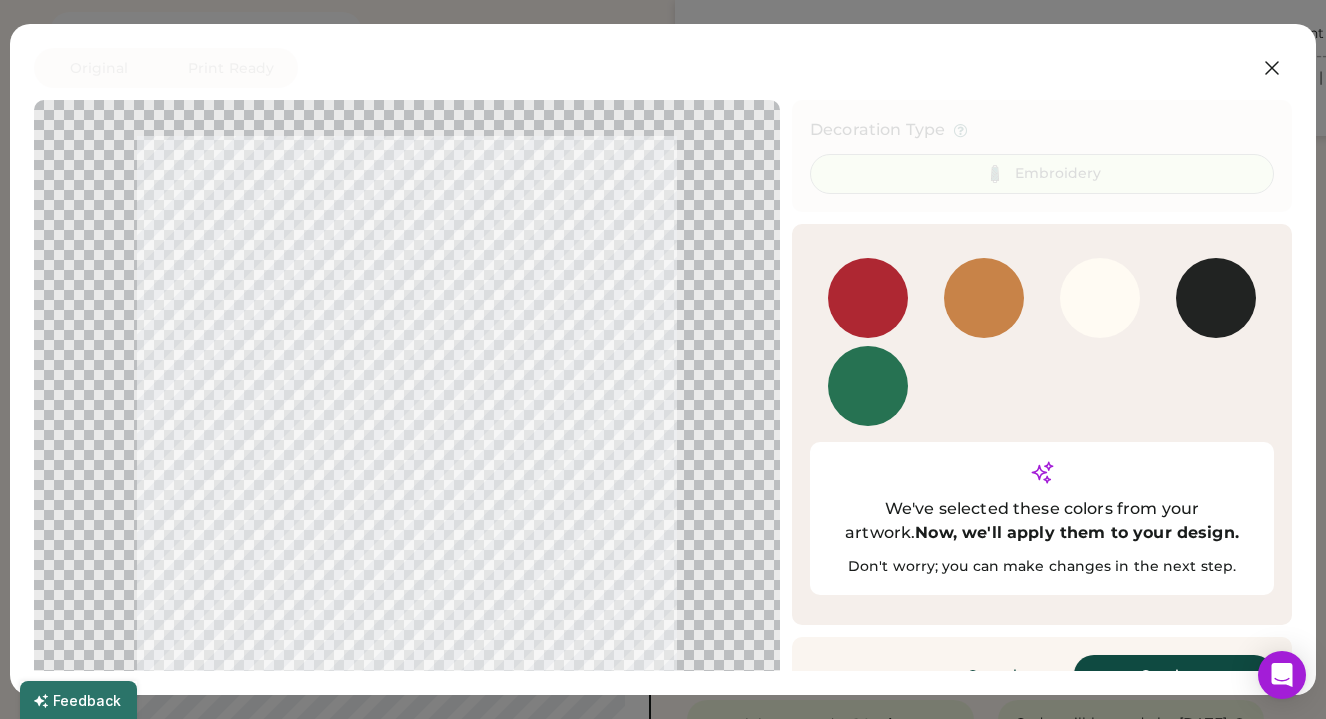 click on "Continue" at bounding box center [1174, 675] 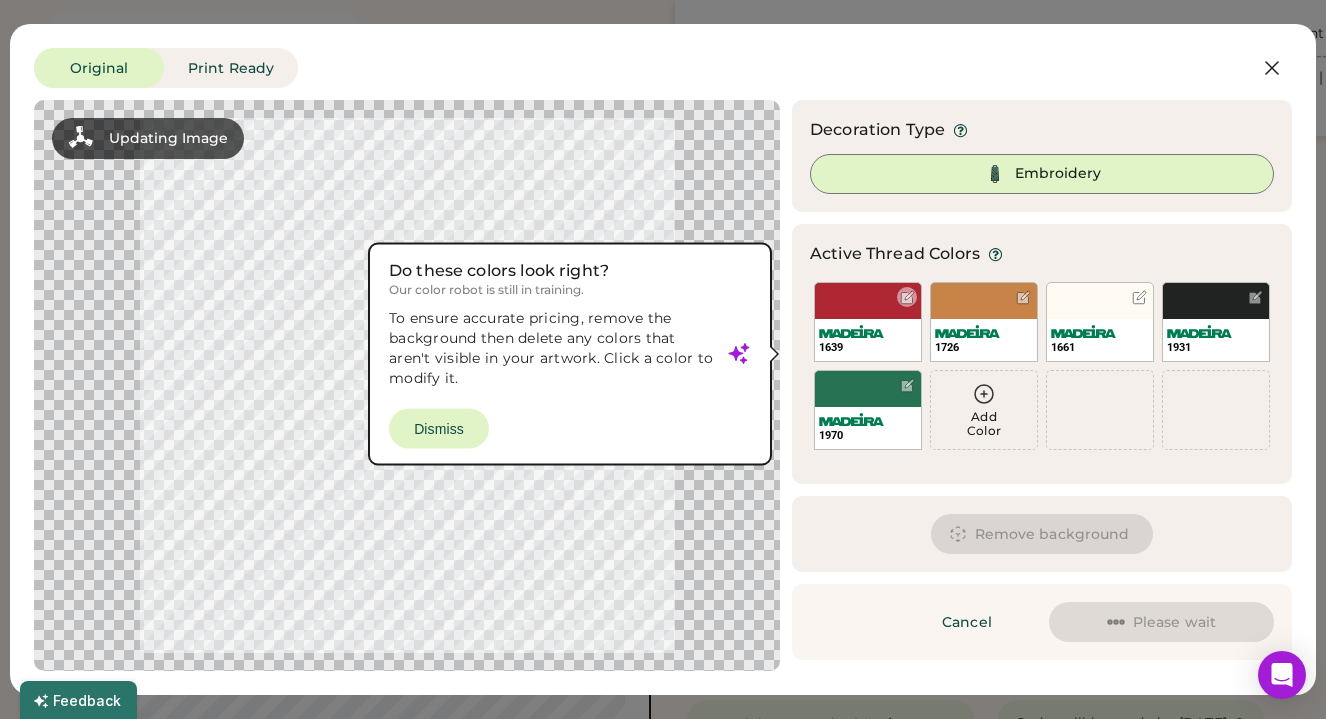 click at bounding box center [907, 297] 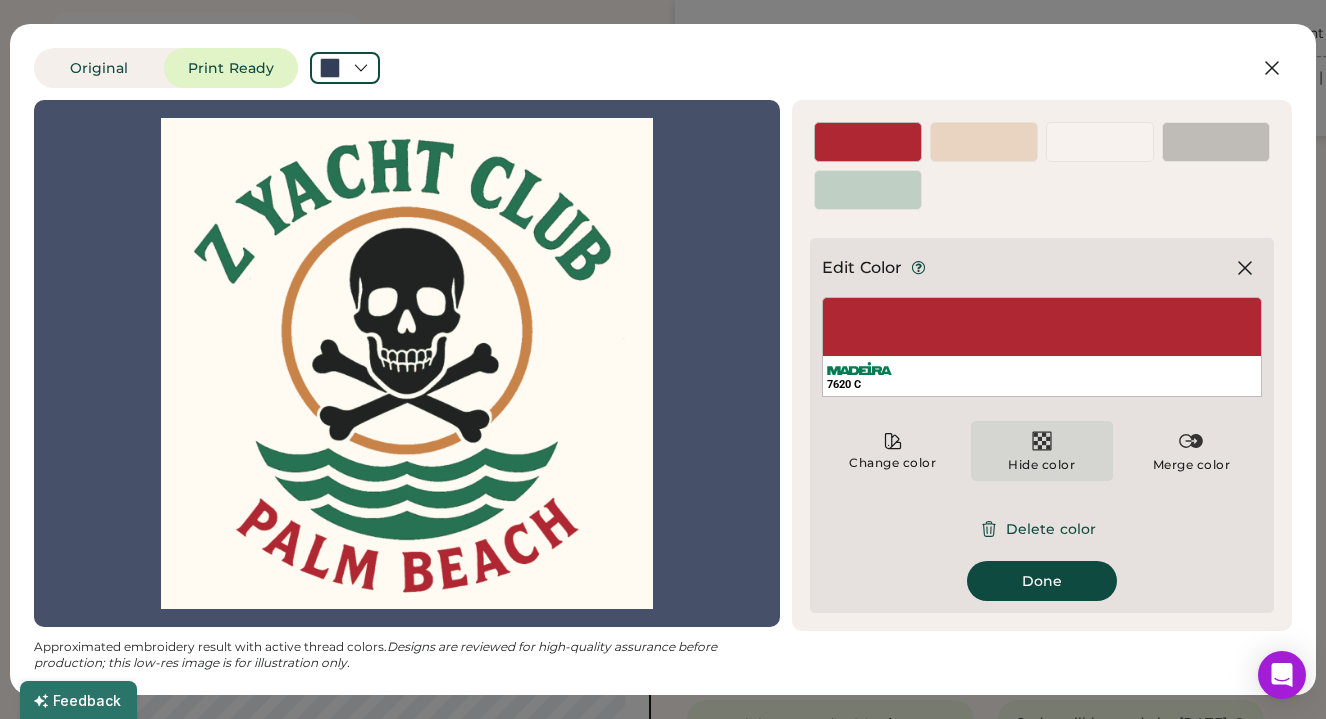 click on "Hide color" at bounding box center (1041, 451) 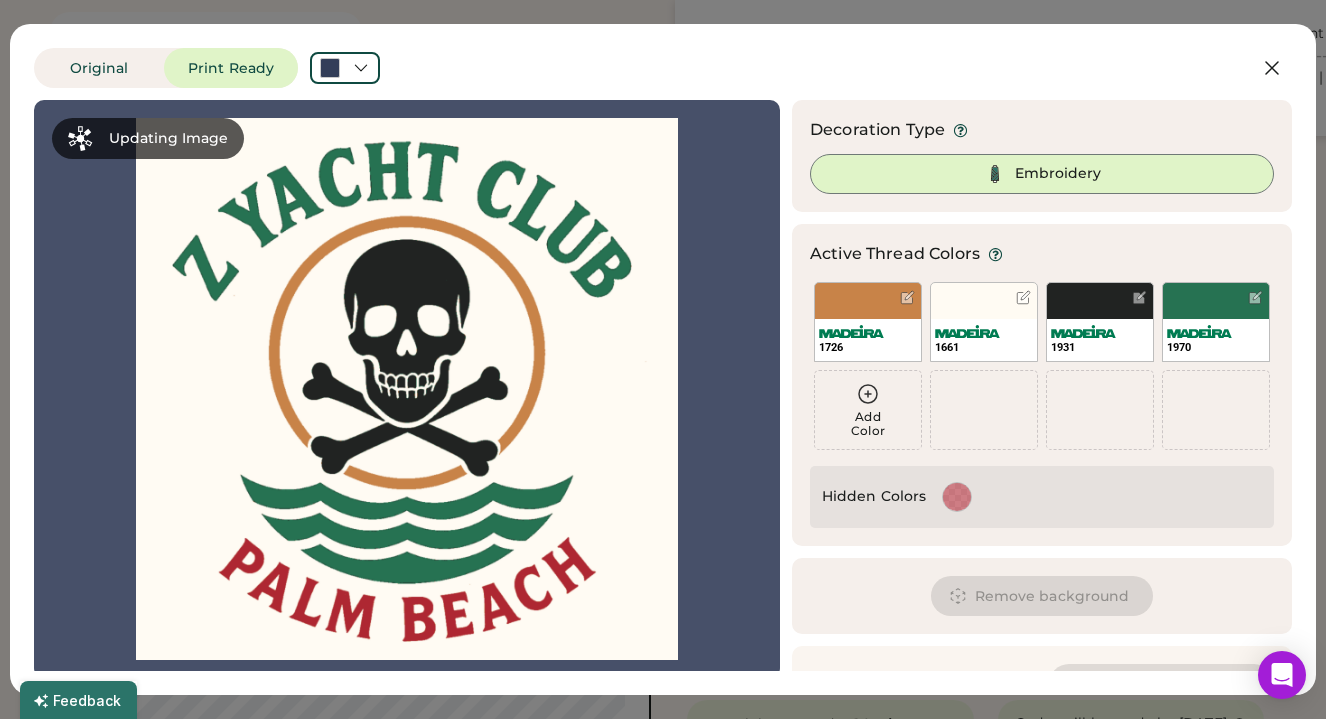 click at bounding box center (407, 389) 